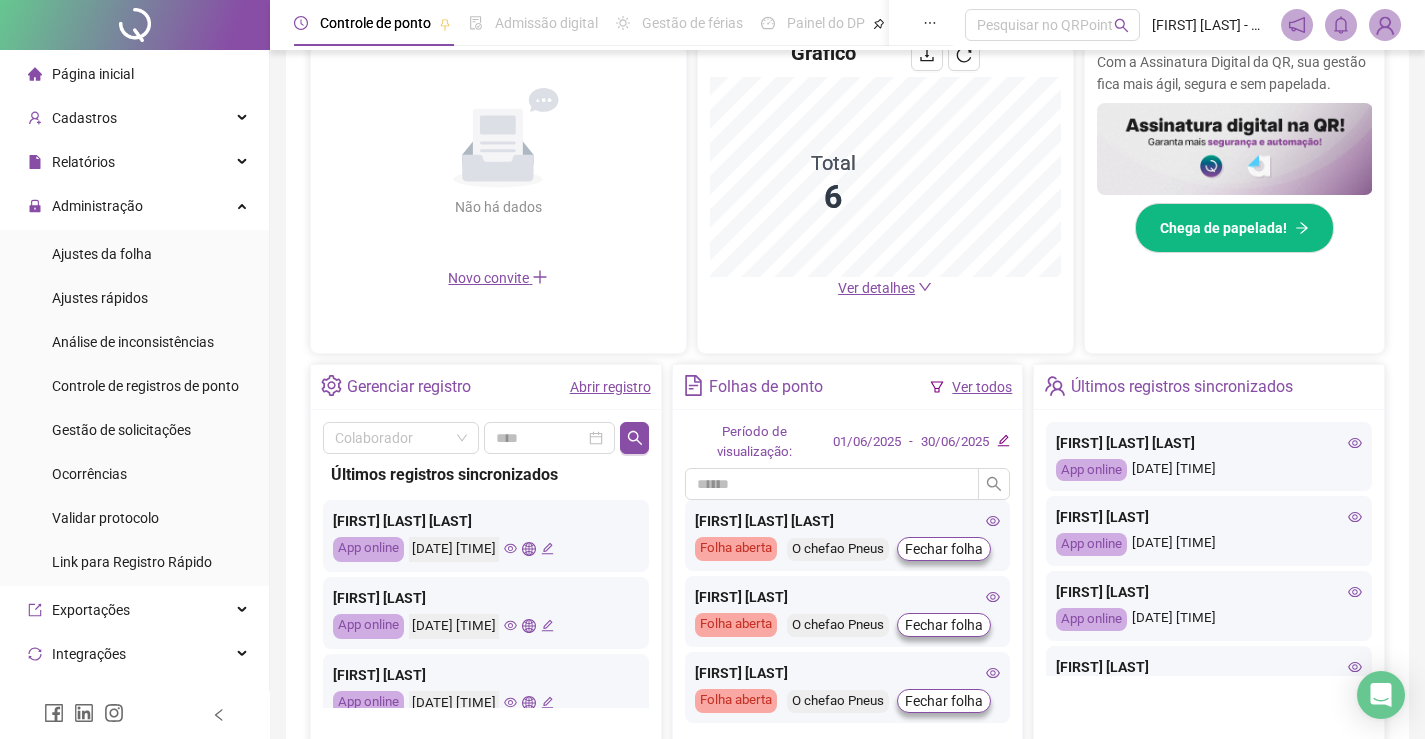 scroll, scrollTop: 583, scrollLeft: 0, axis: vertical 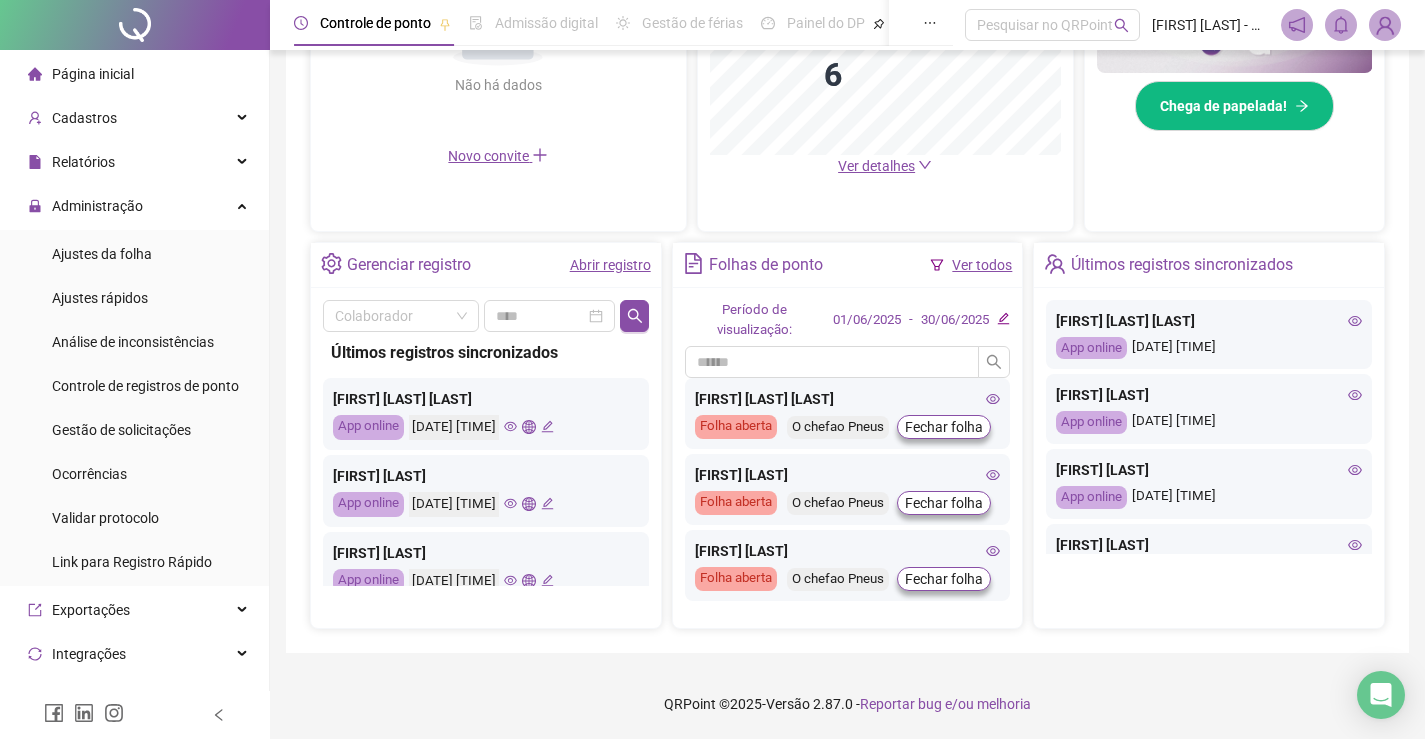 click 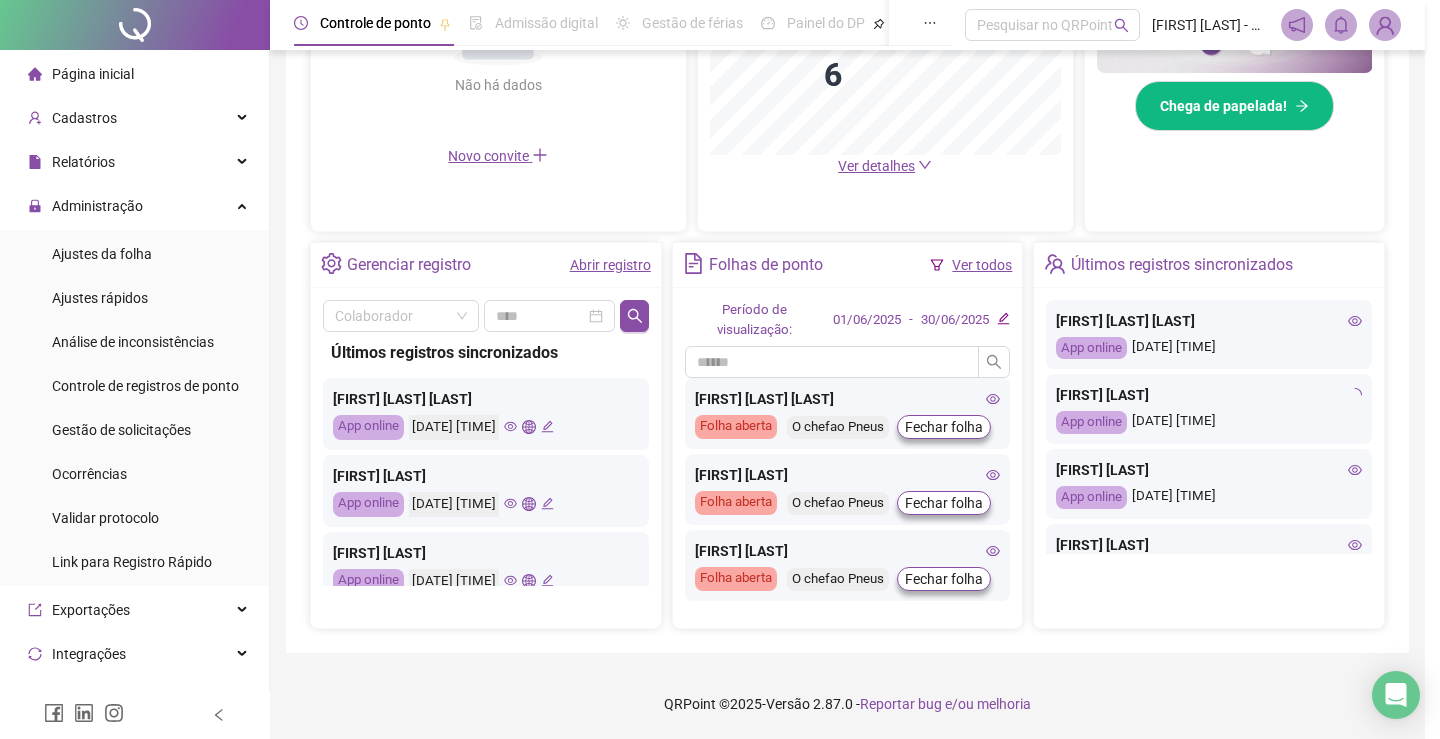 type on "**********" 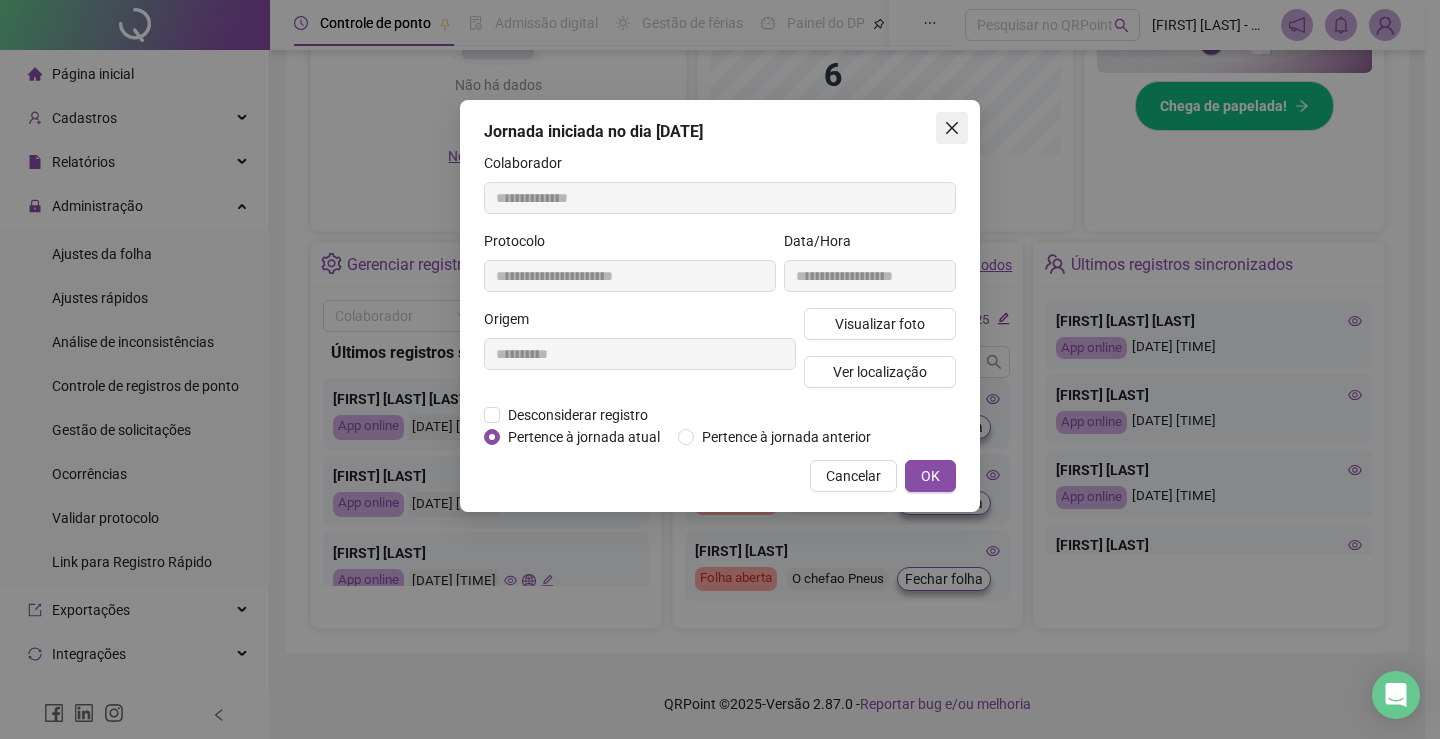 click 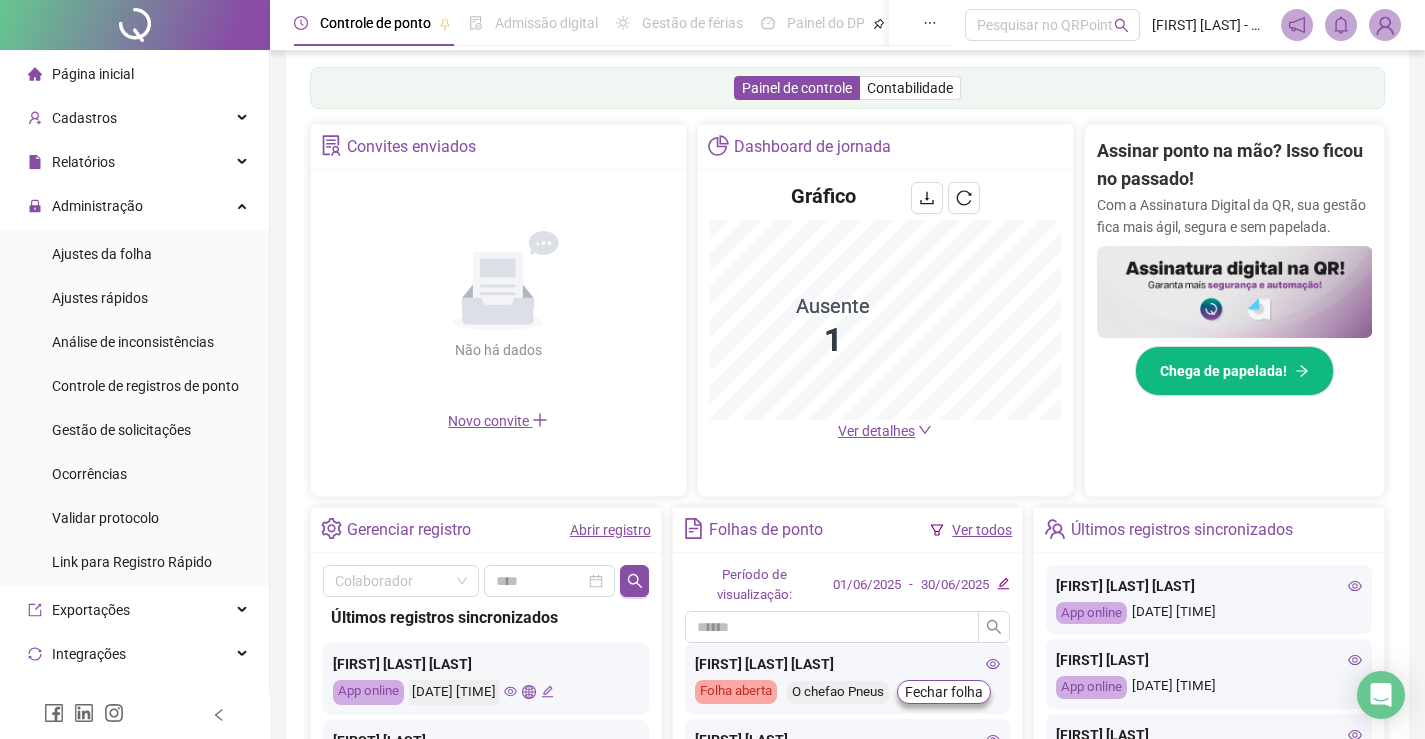 scroll, scrollTop: 283, scrollLeft: 0, axis: vertical 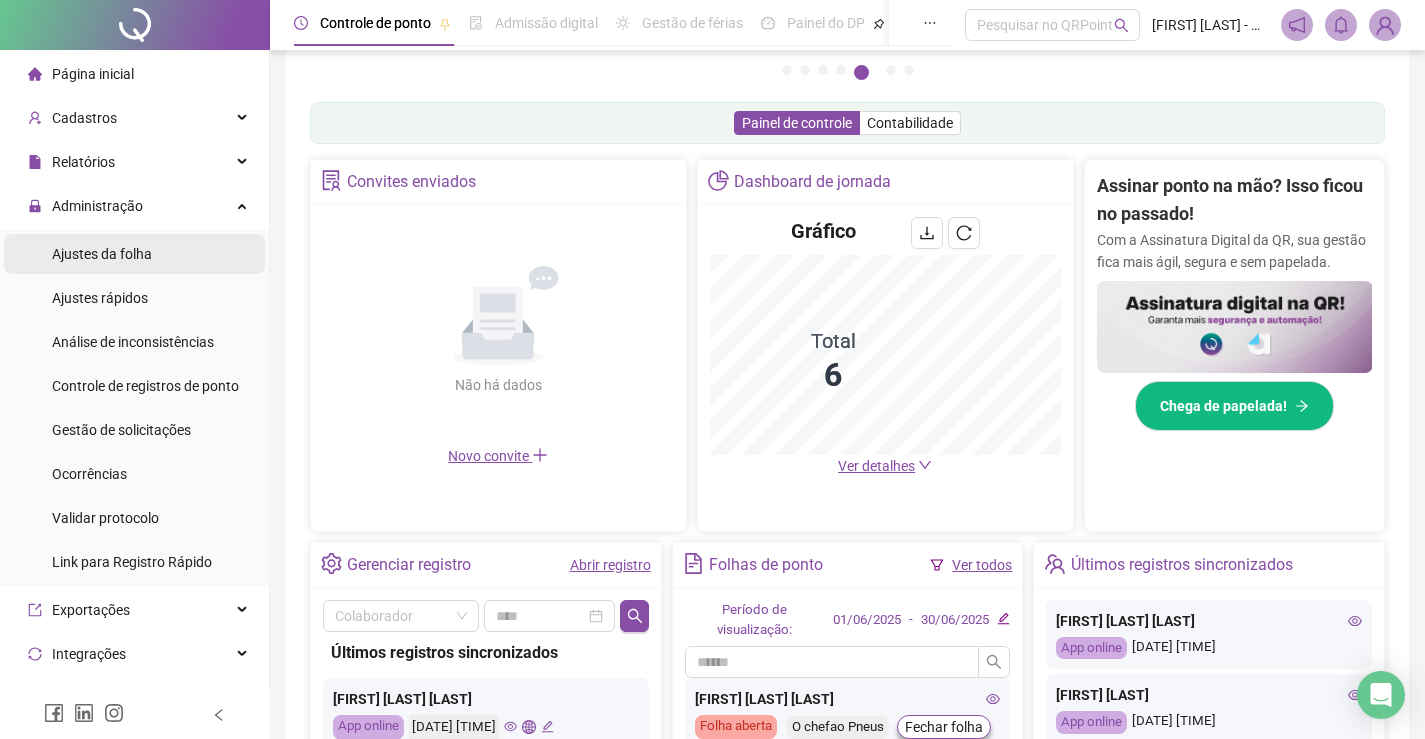 click on "Ajustes da folha" at bounding box center [102, 254] 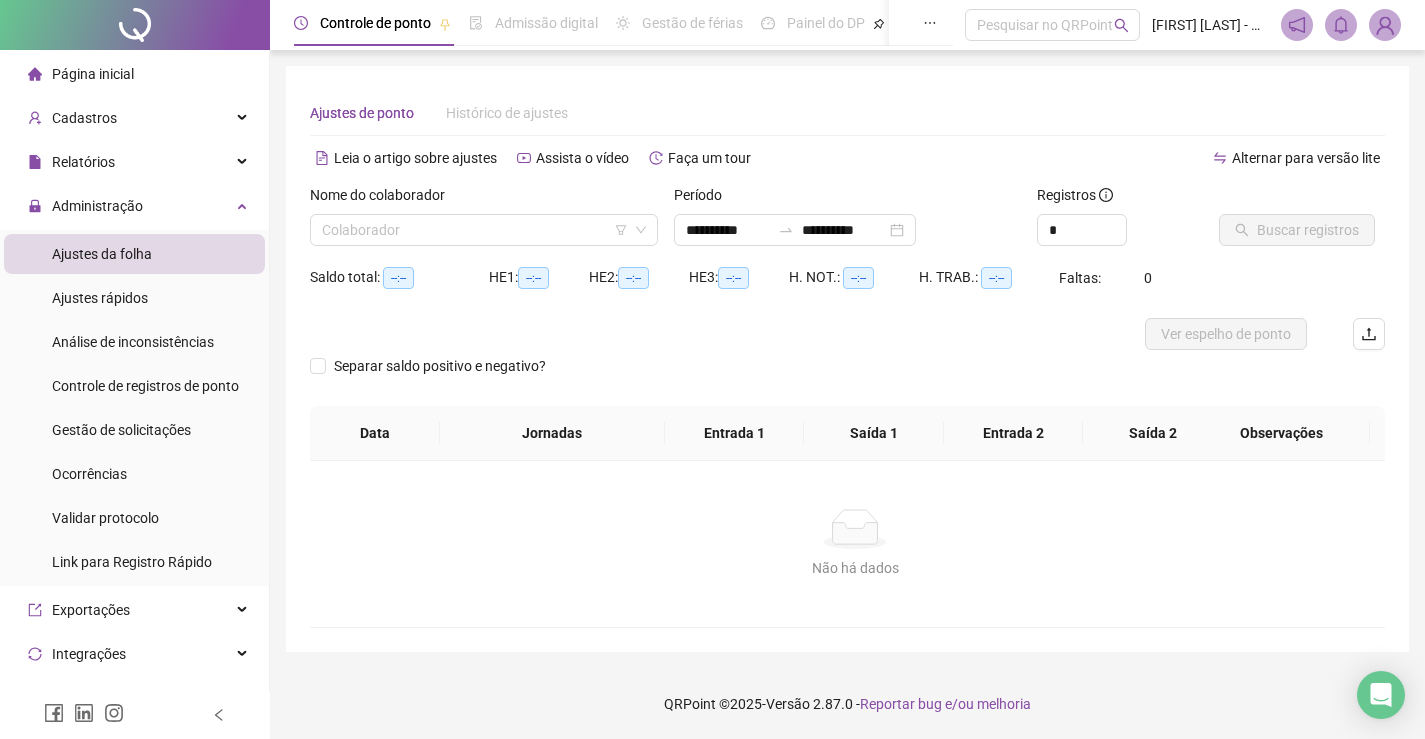 scroll, scrollTop: 0, scrollLeft: 0, axis: both 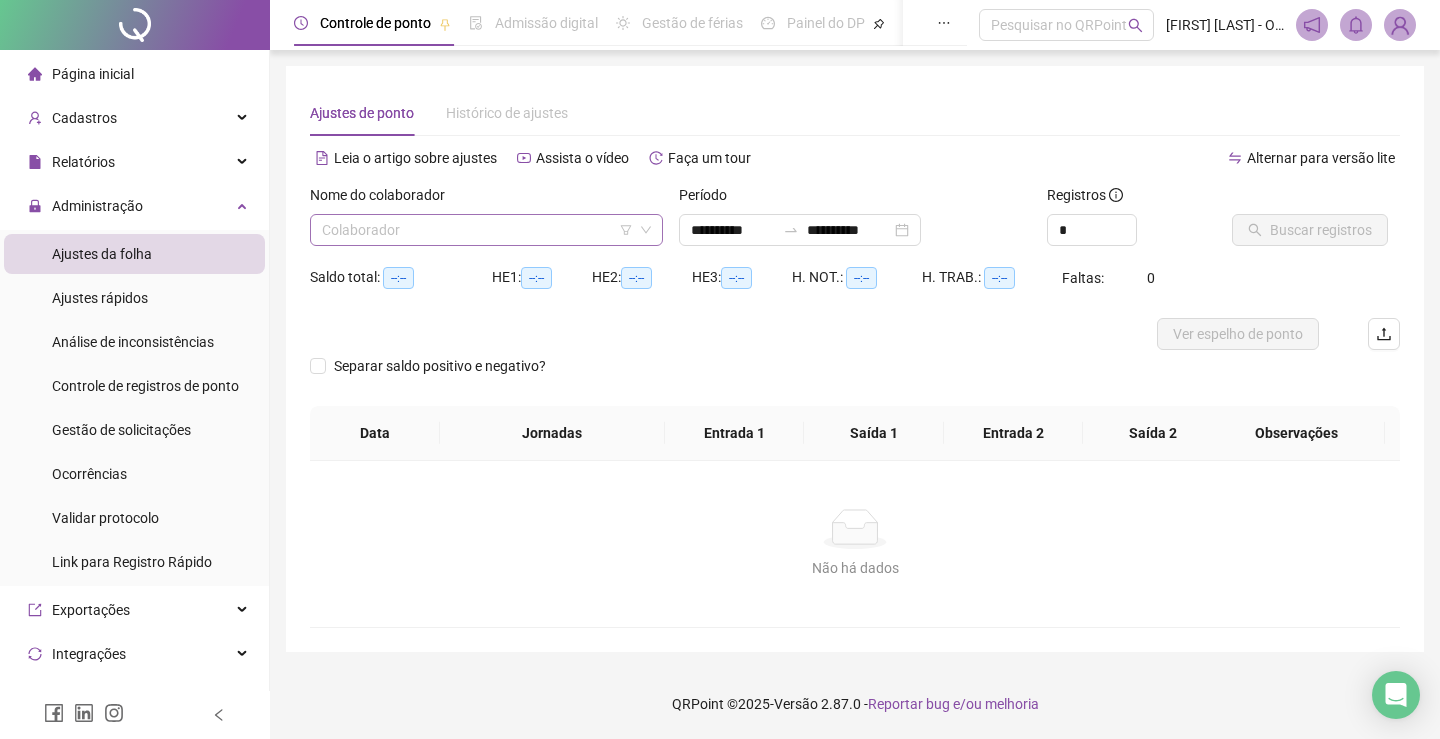 click at bounding box center [480, 230] 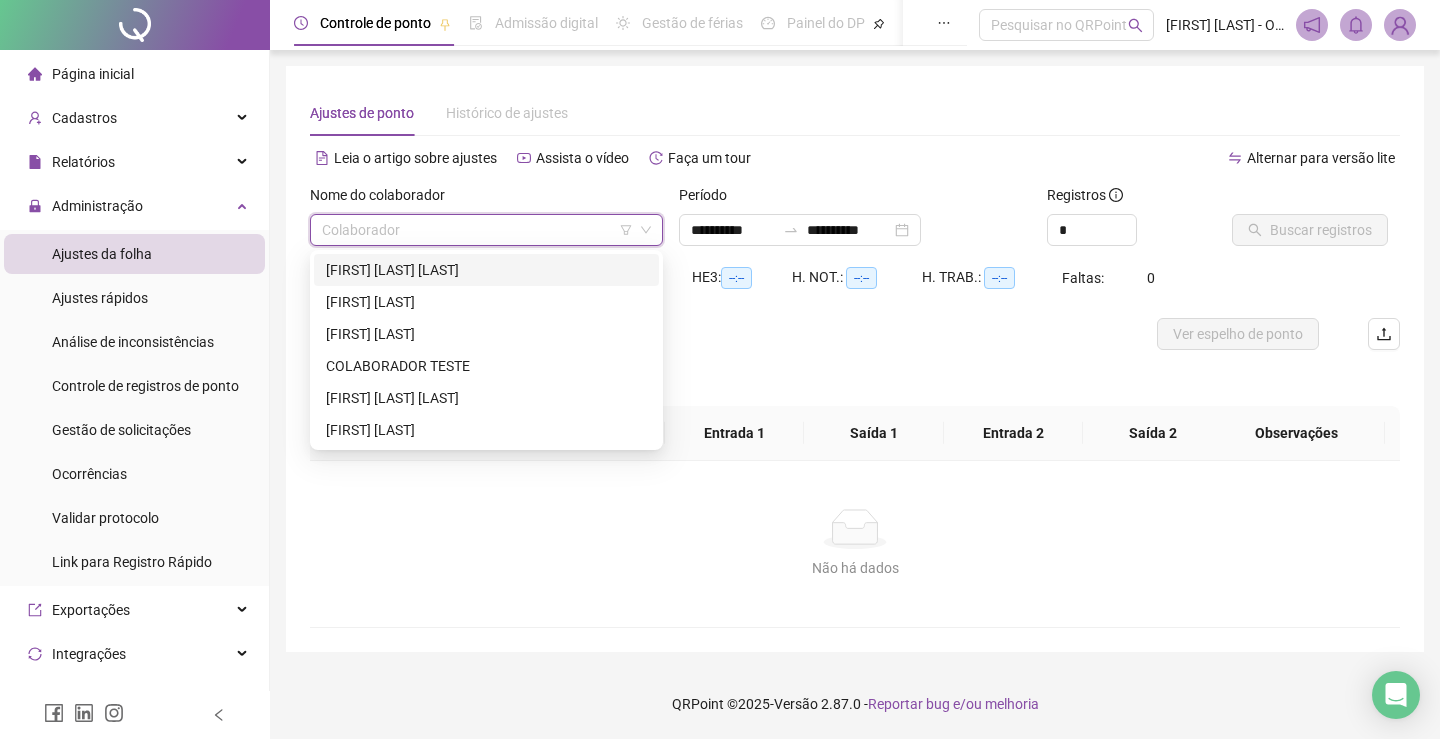 click on "[FIRST] [LAST] [LAST]" at bounding box center [486, 270] 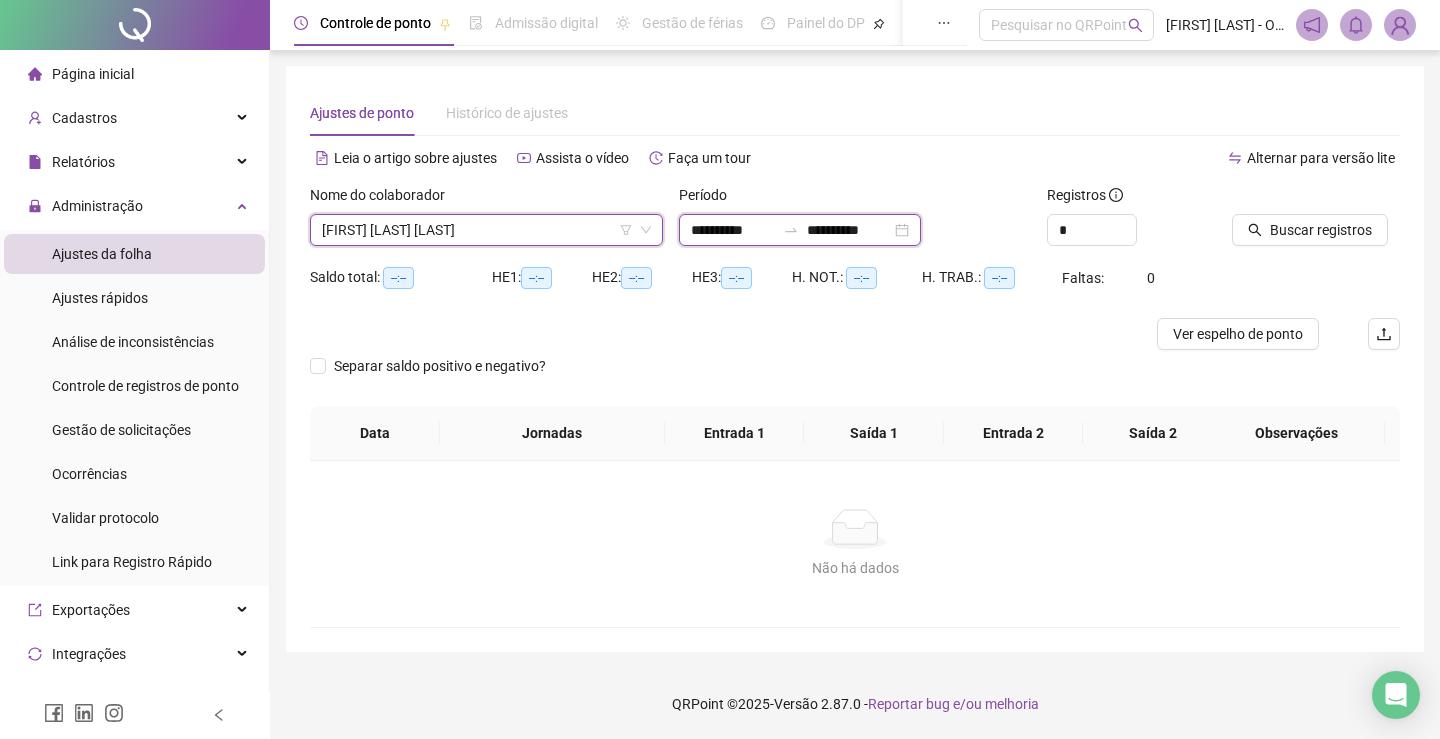 click on "**********" at bounding box center (733, 230) 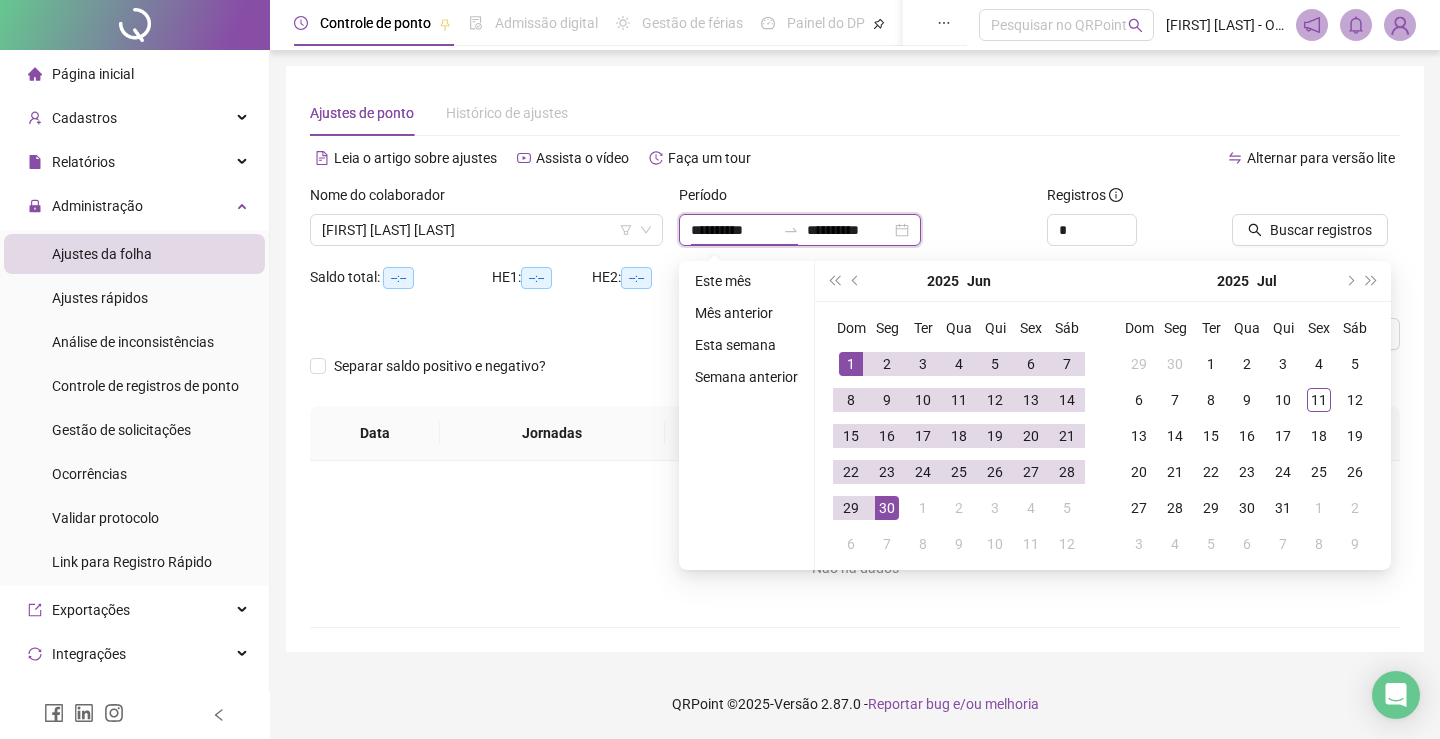 click on "**********" at bounding box center (733, 230) 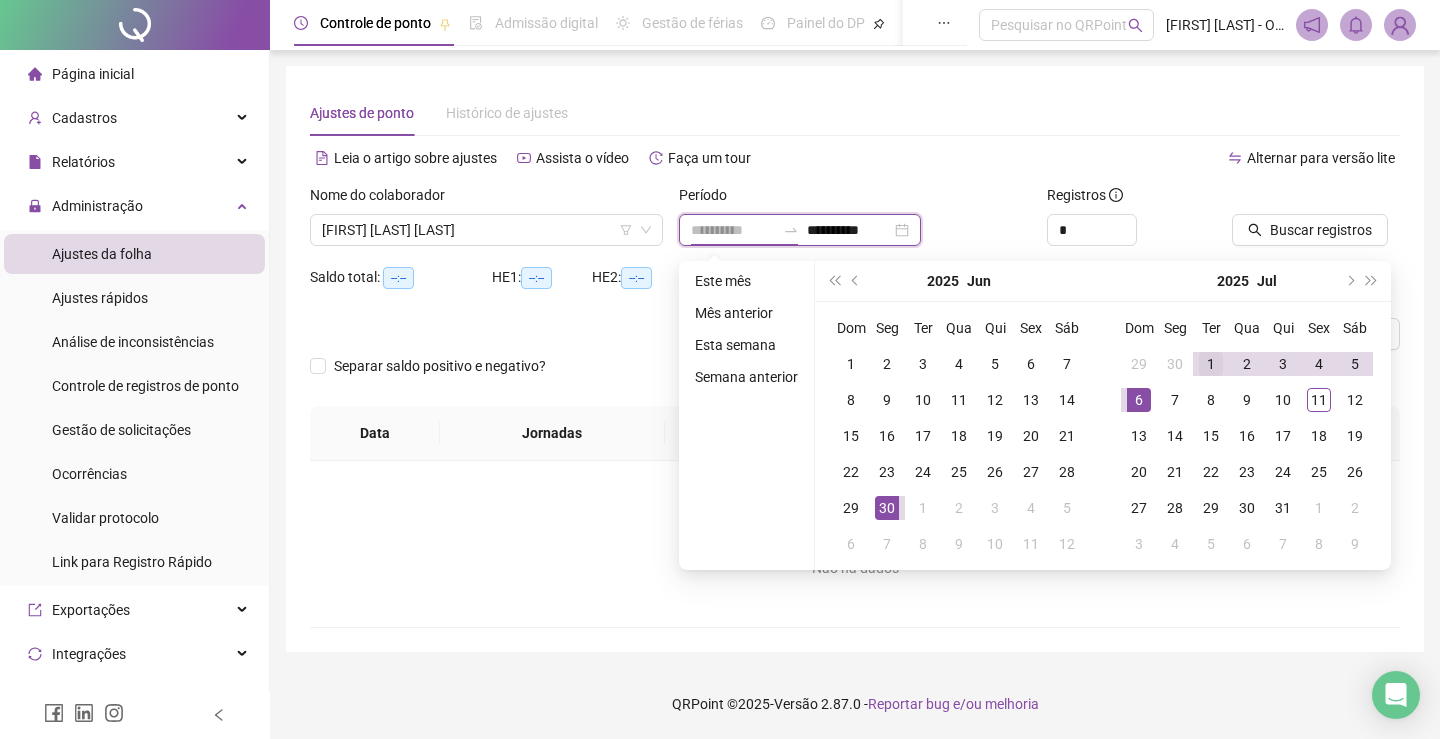 type on "**********" 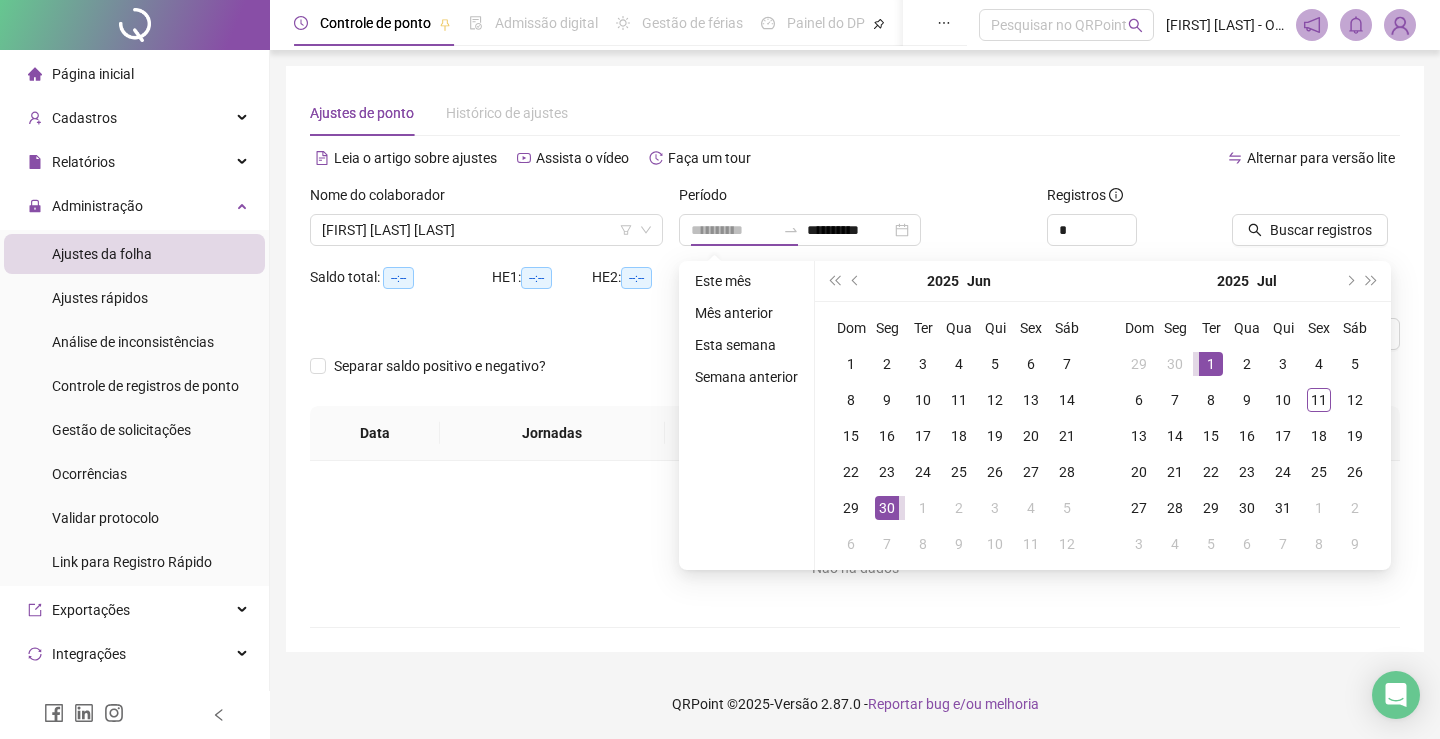 click on "1" at bounding box center (1211, 364) 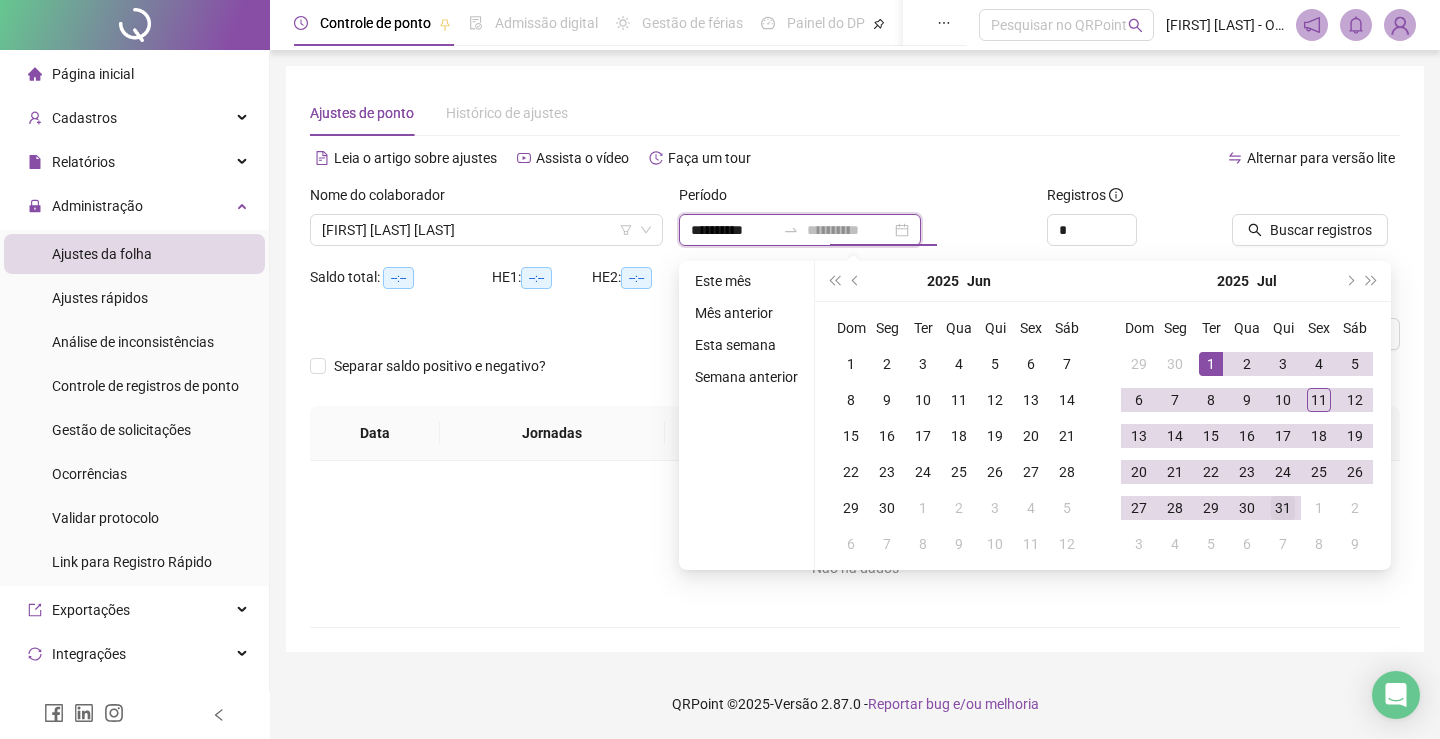 type on "**********" 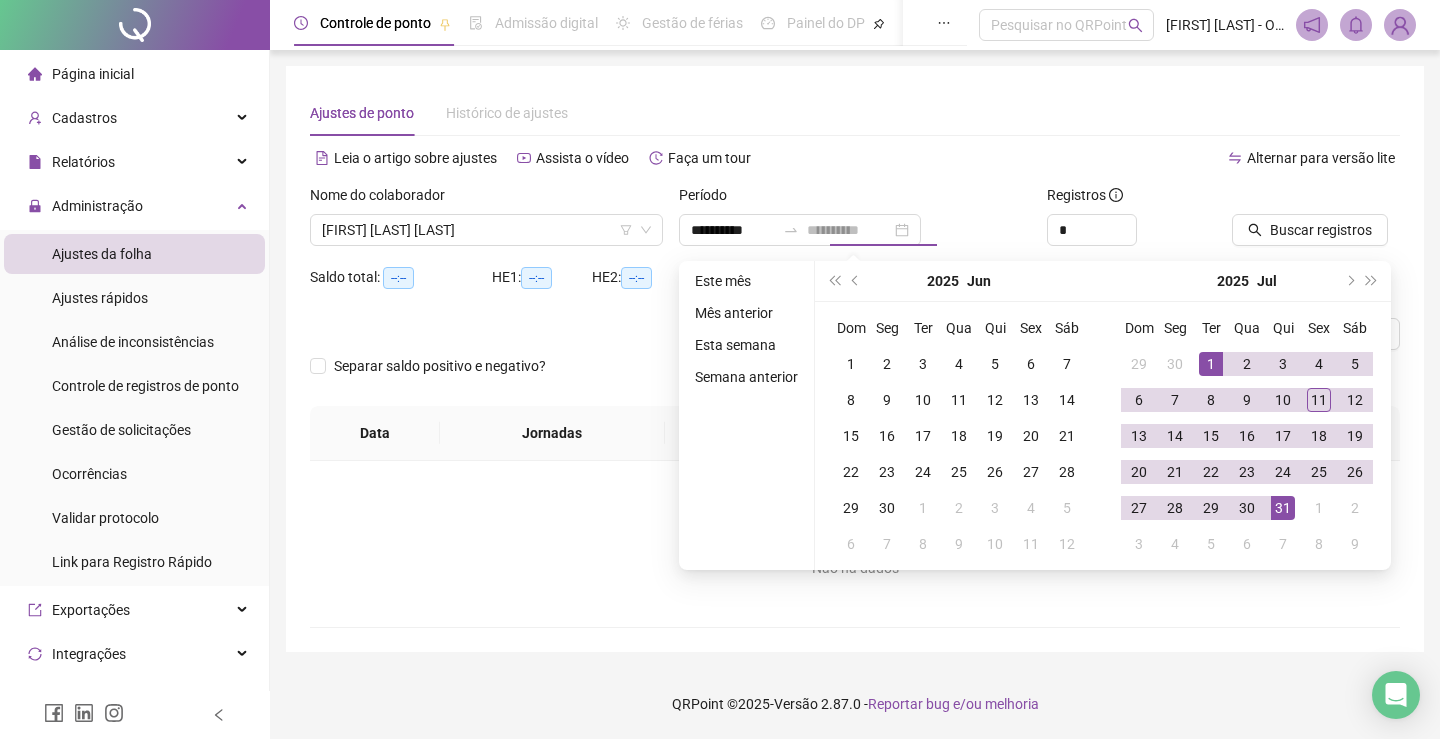 click on "31" at bounding box center [1283, 508] 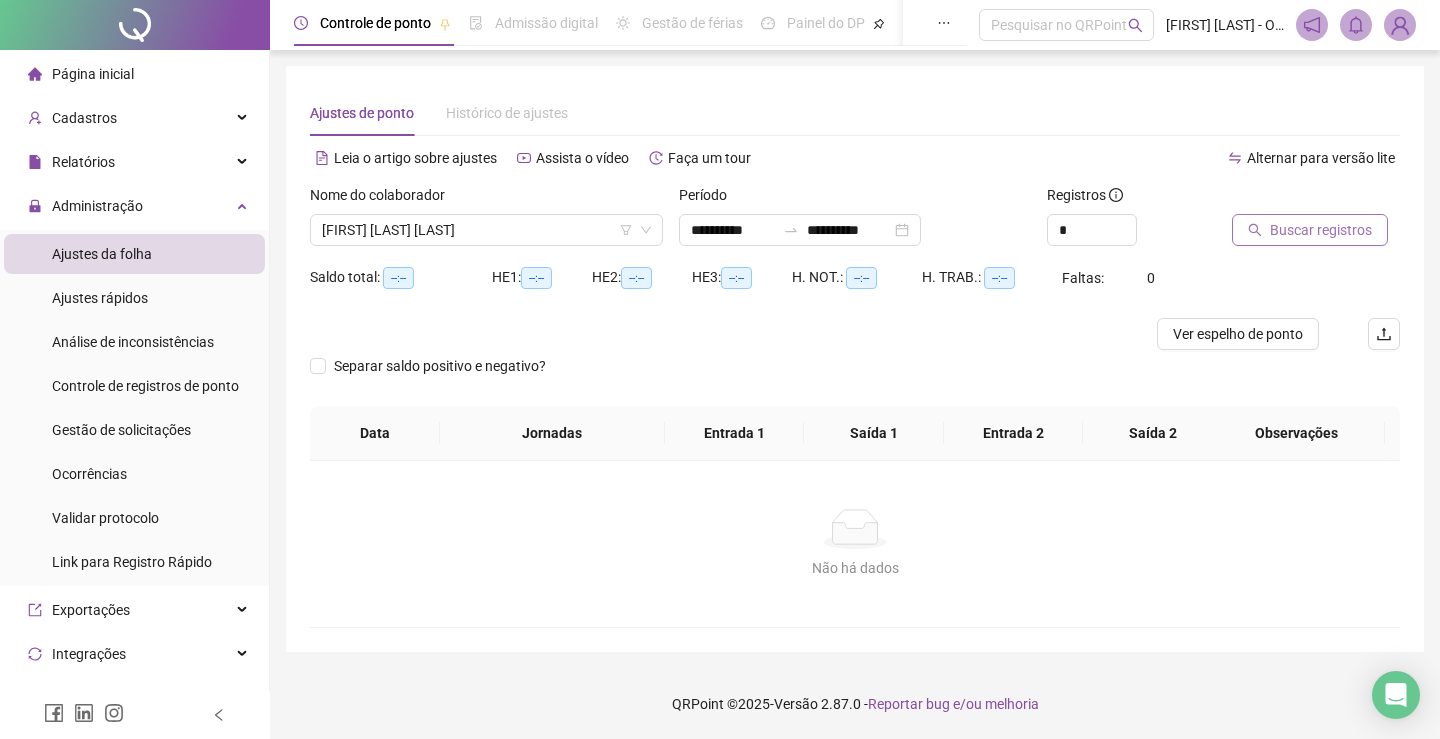 click on "Buscar registros" at bounding box center (1321, 230) 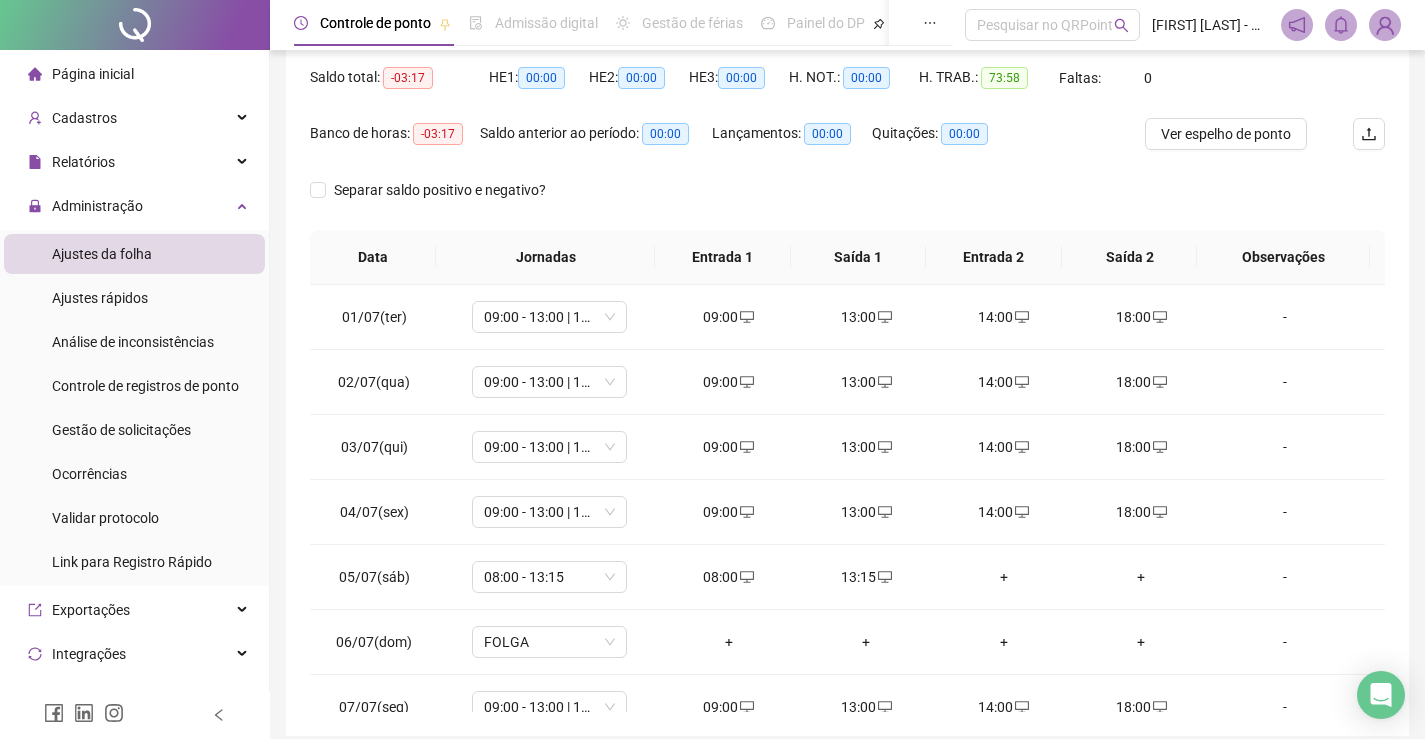 scroll, scrollTop: 283, scrollLeft: 0, axis: vertical 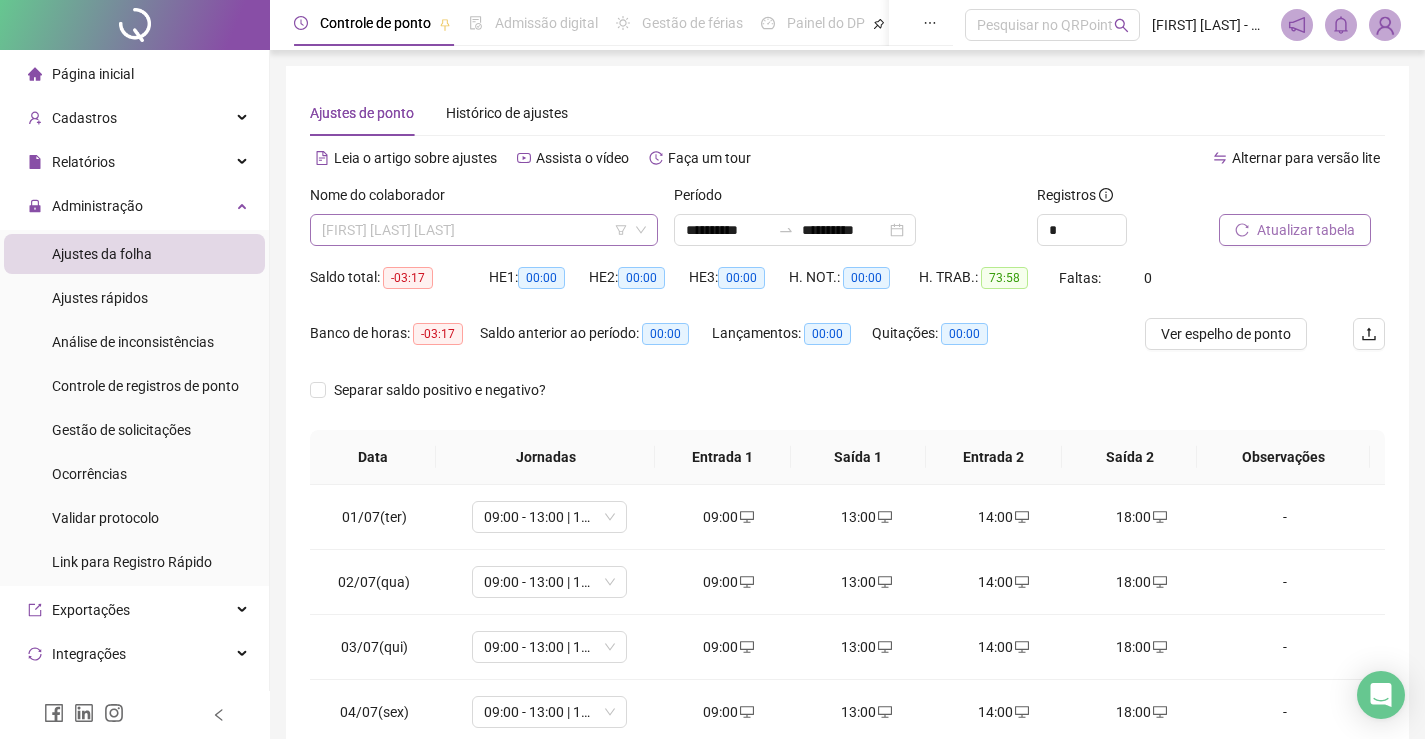 click on "[FIRST] [LAST] [LAST]" at bounding box center (484, 230) 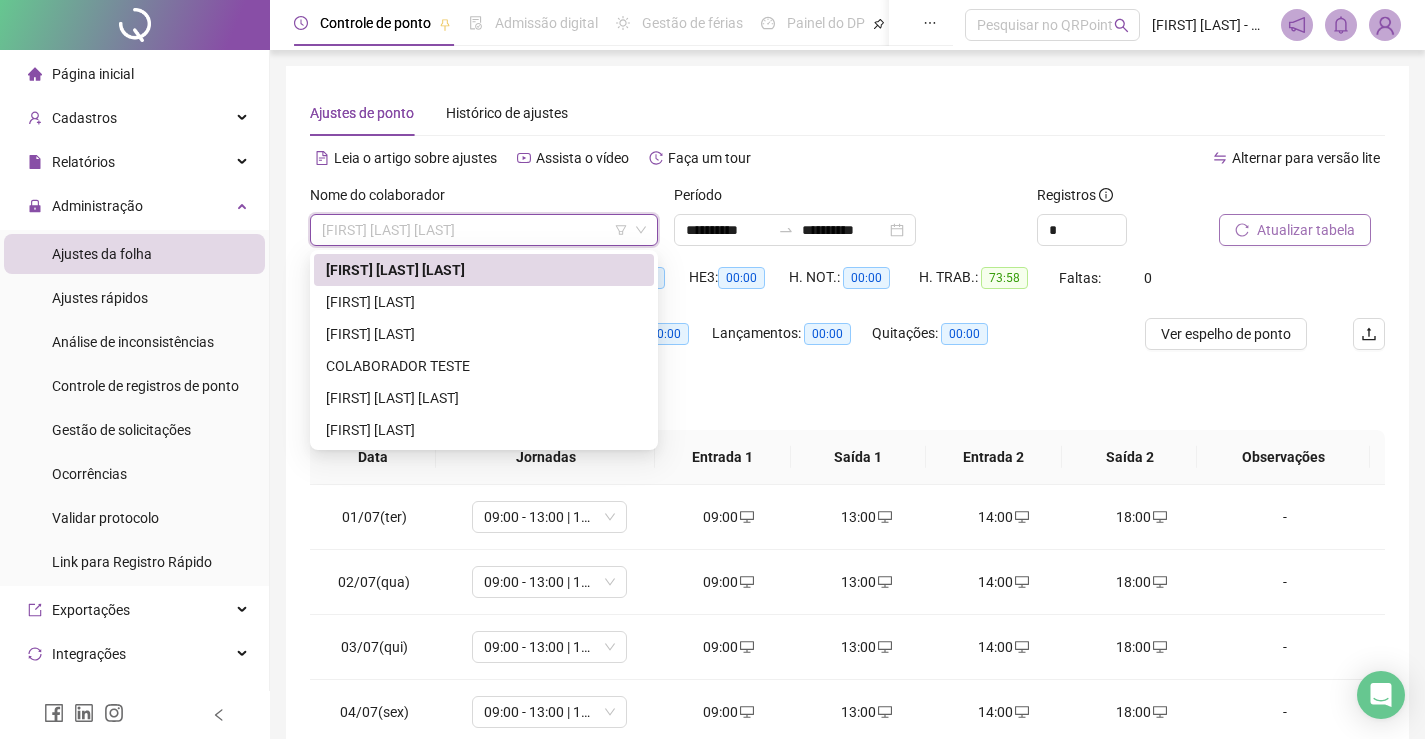 click on "[FIRST] [LAST] [LAST]" at bounding box center (484, 230) 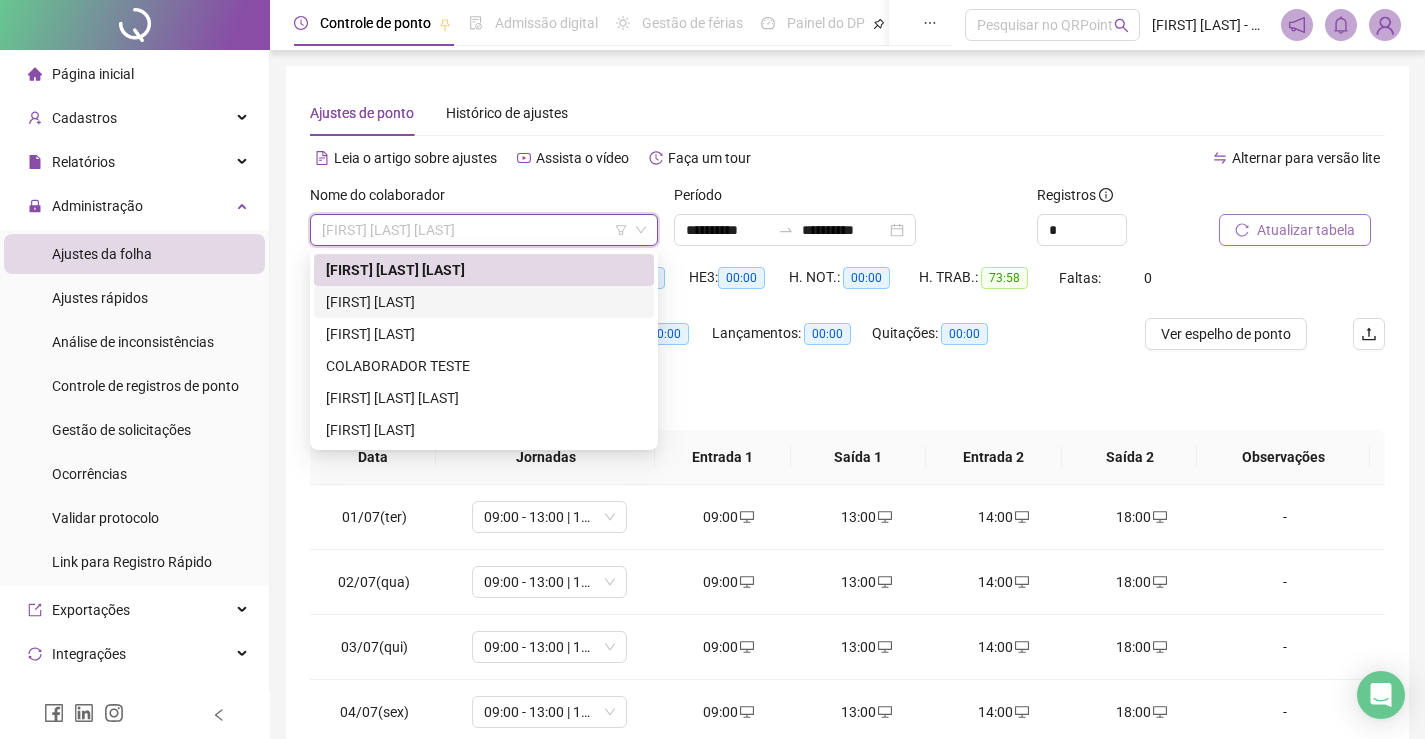 click on "[FIRST] [LAST]" at bounding box center [484, 302] 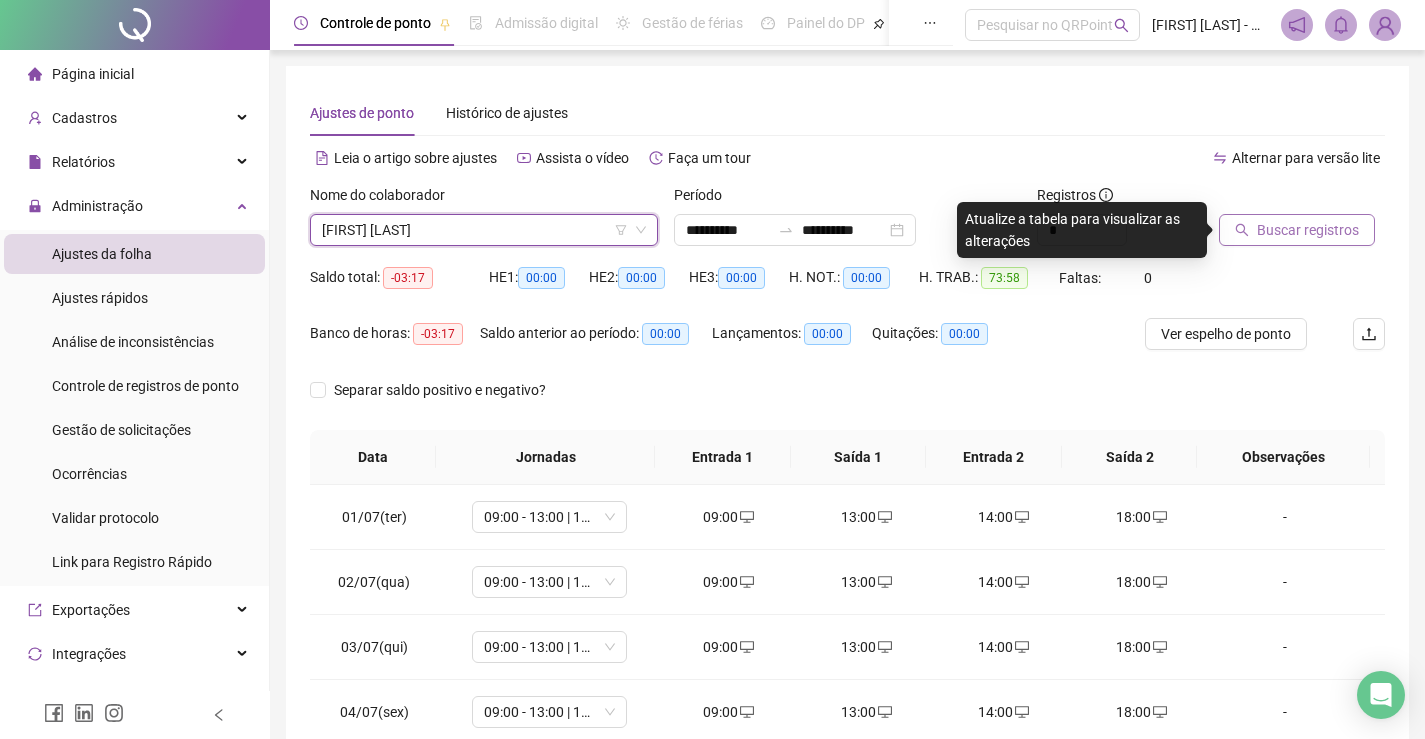 click 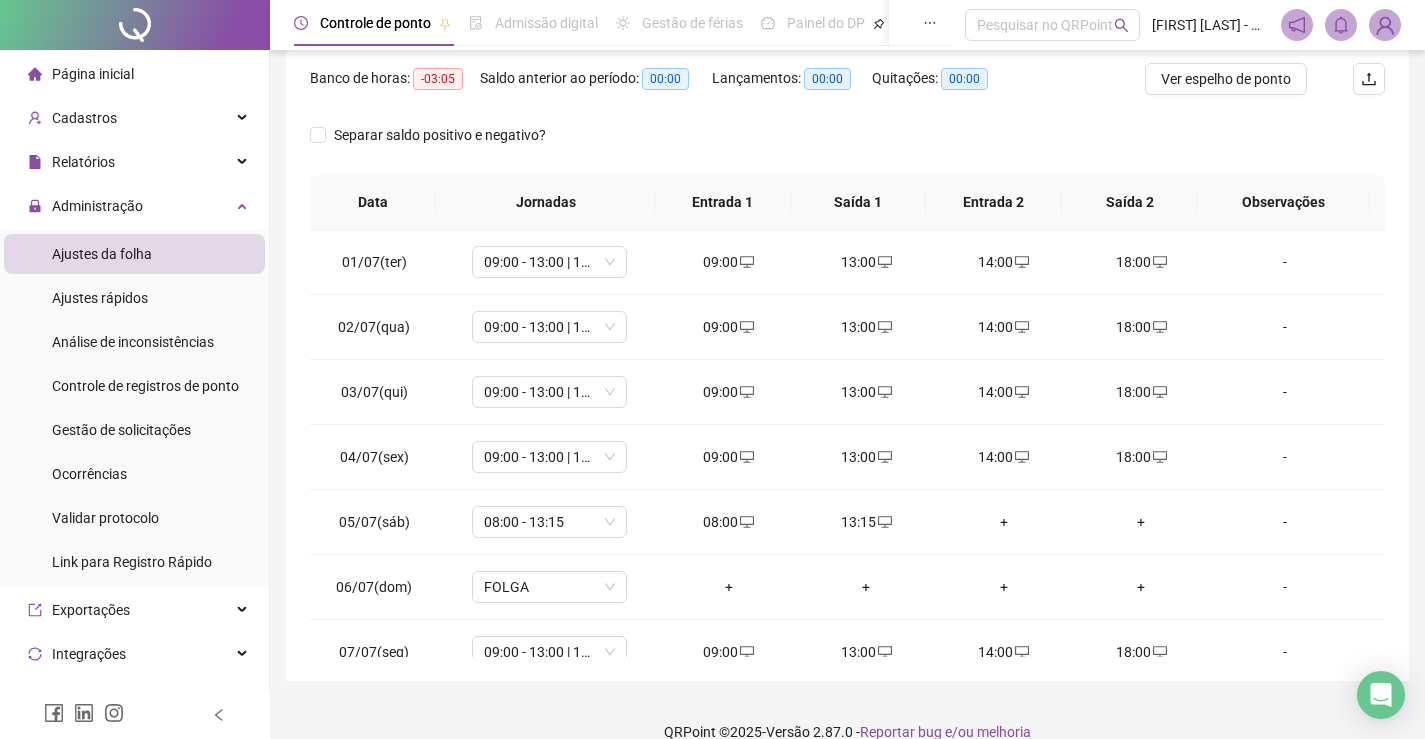 scroll, scrollTop: 283, scrollLeft: 0, axis: vertical 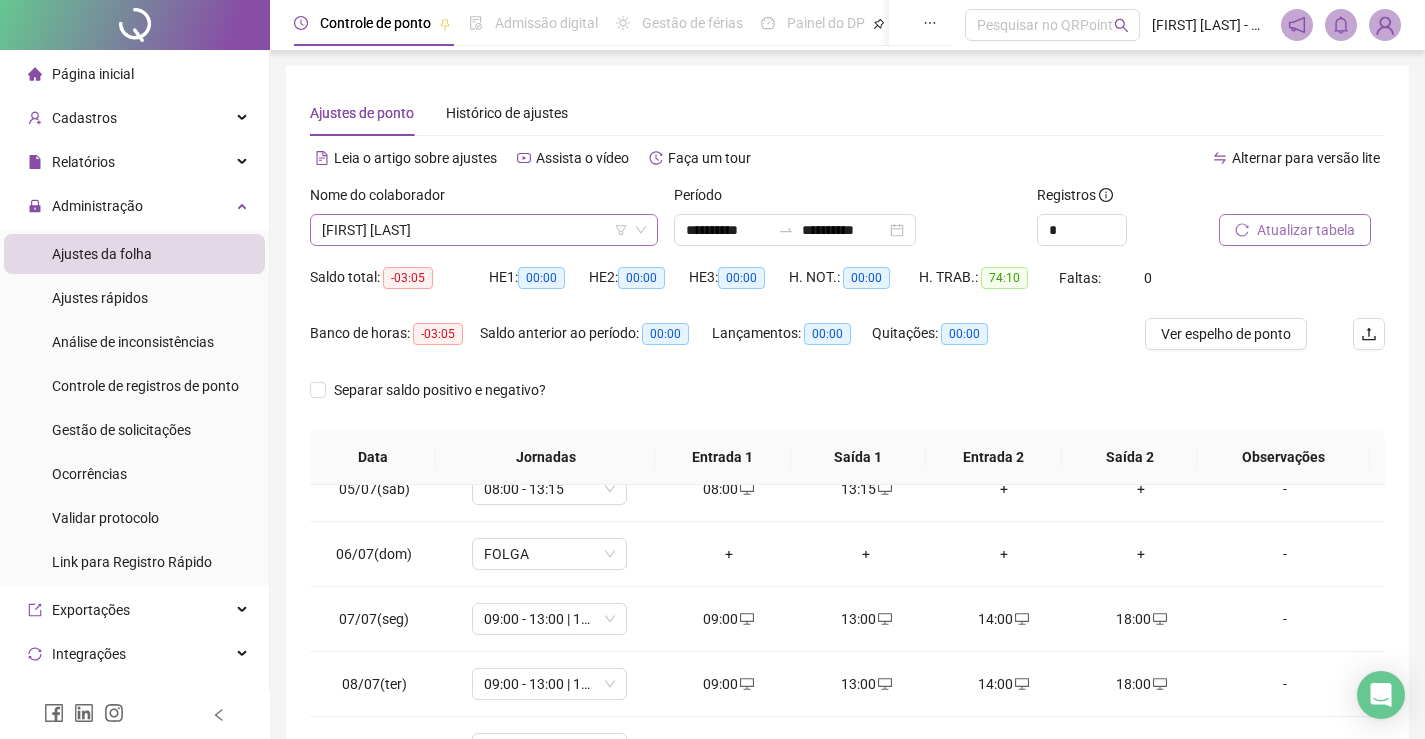 click on "[FIRST] [LAST]" at bounding box center [484, 230] 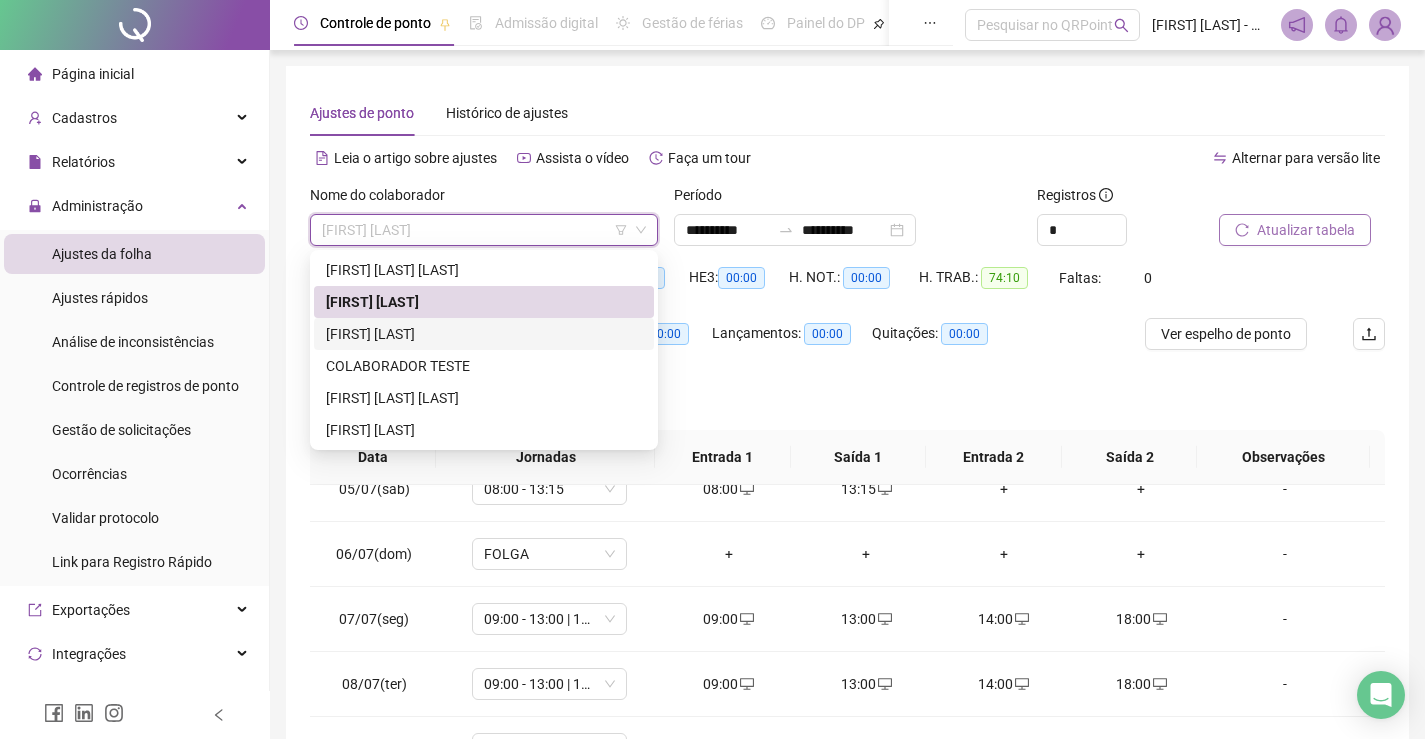 click on "[FIRST] [LAST]" at bounding box center (484, 334) 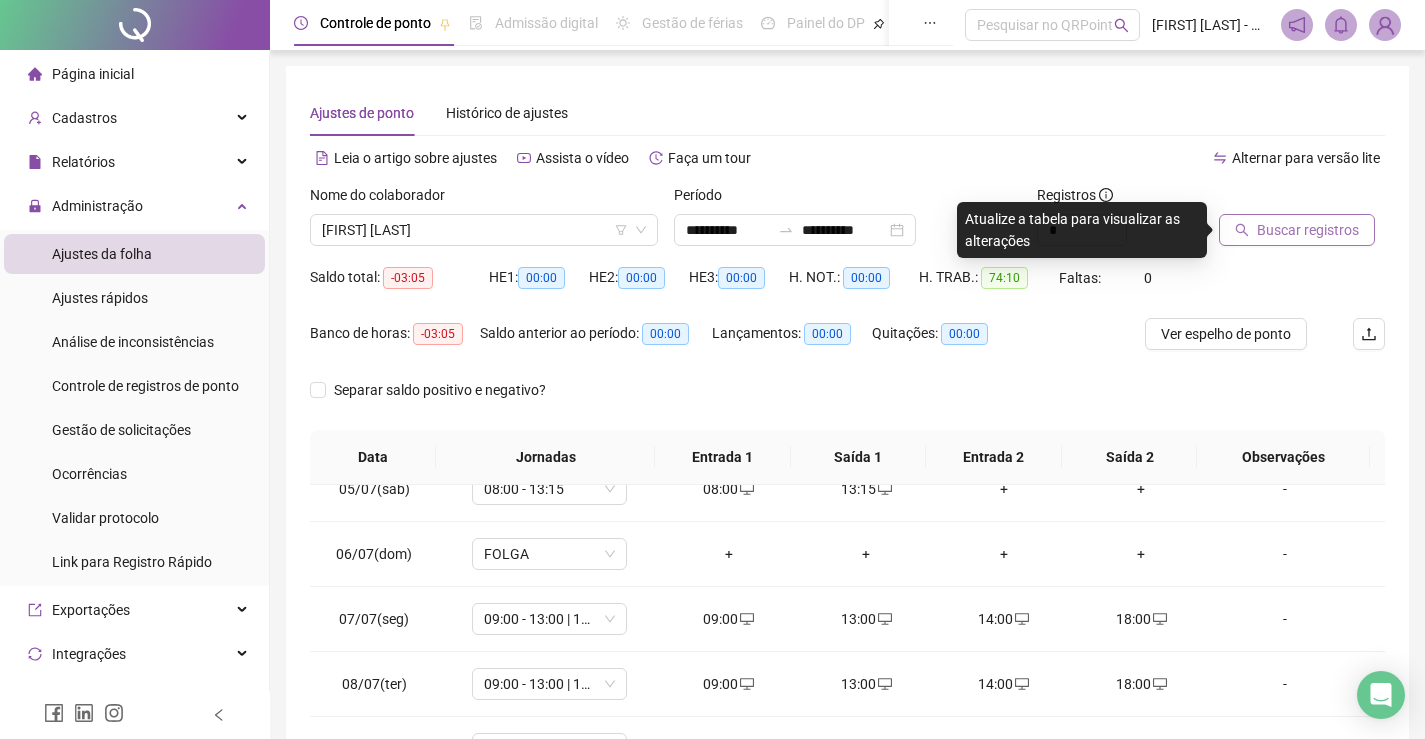 click on "Buscar registros" at bounding box center [1308, 230] 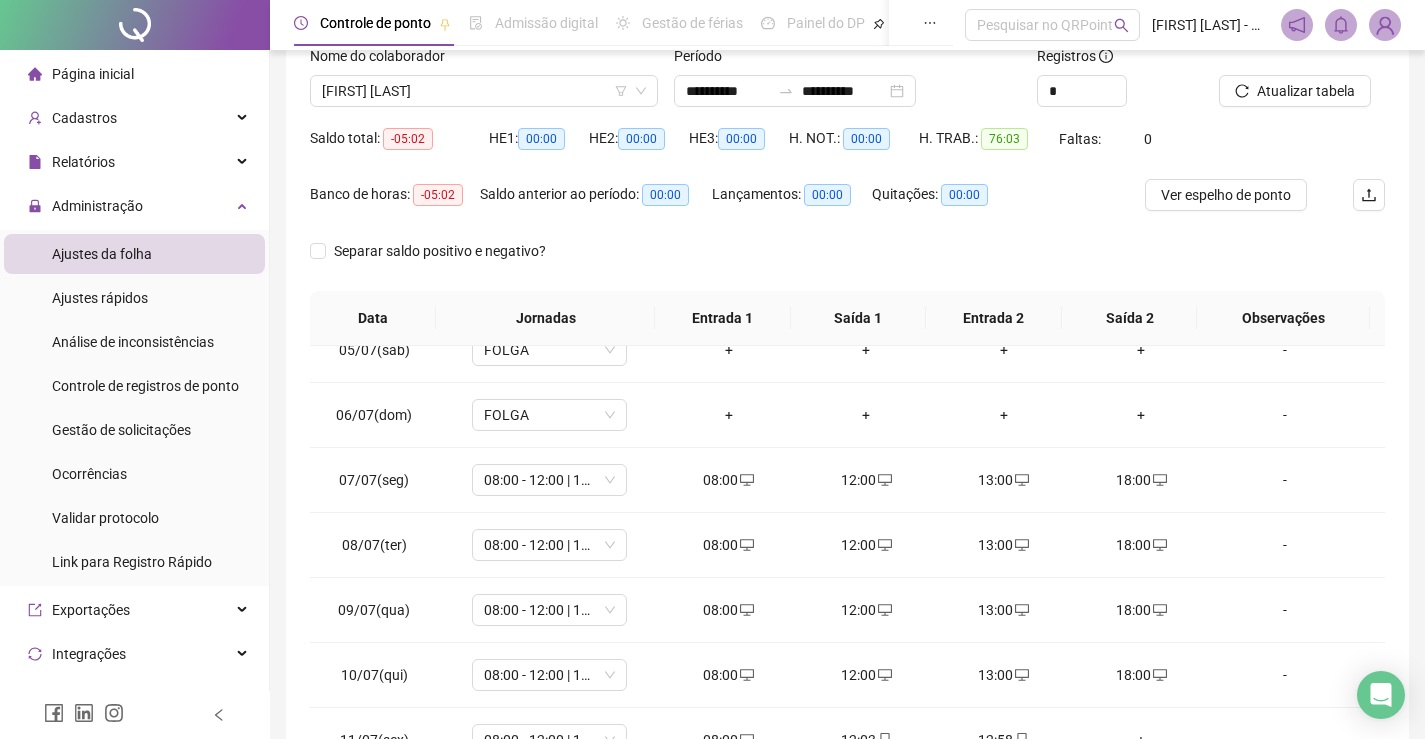 scroll, scrollTop: 283, scrollLeft: 0, axis: vertical 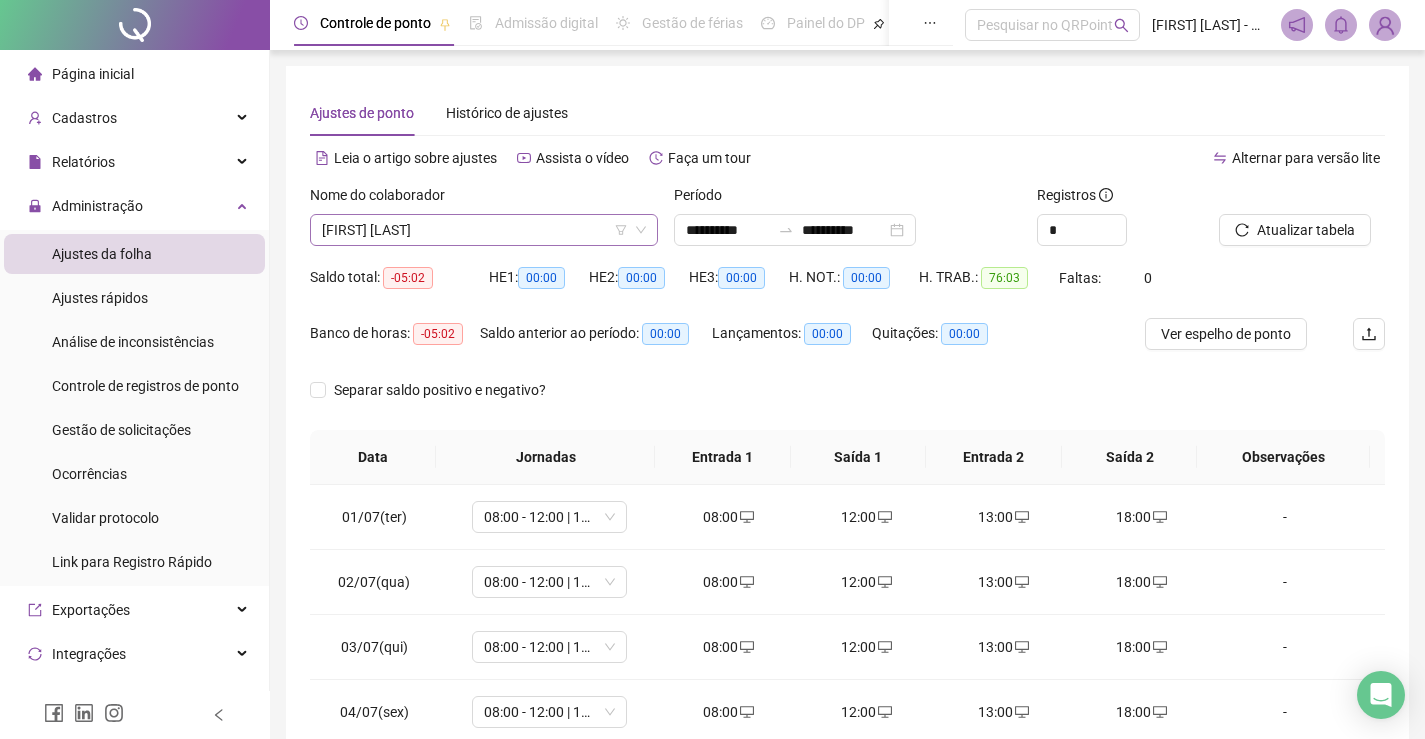click on "[FIRST] [LAST]" at bounding box center (484, 230) 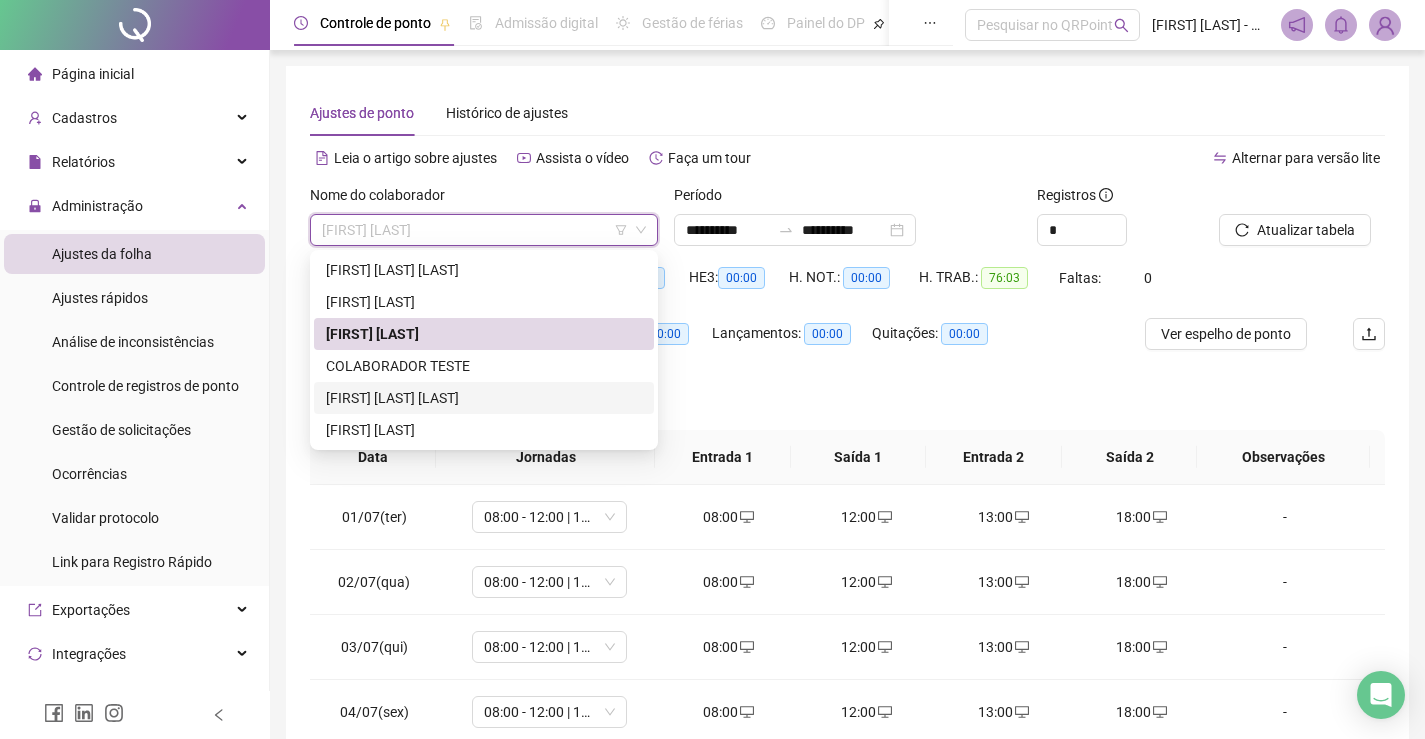 click on "[FIRST] [LAST] [LAST]" at bounding box center (484, 398) 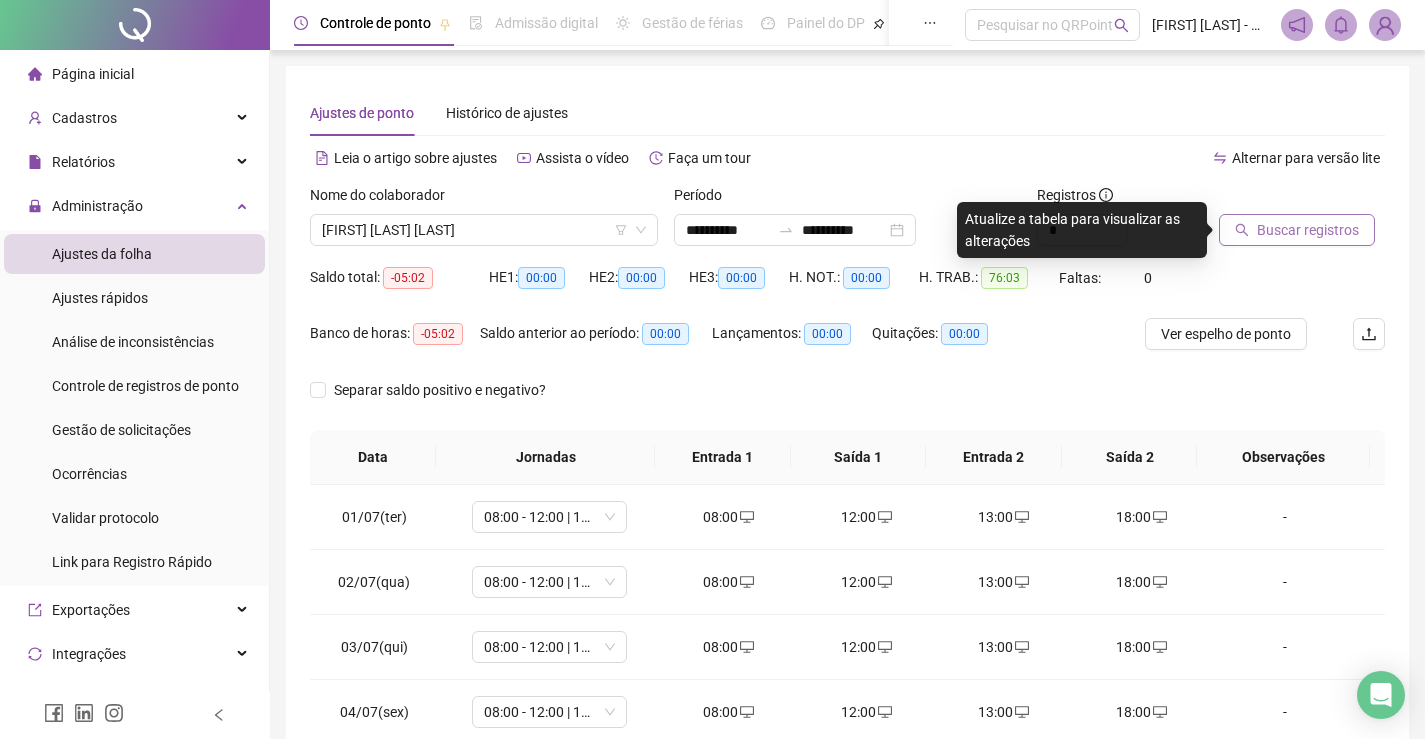 click on "Buscar registros" at bounding box center [1308, 230] 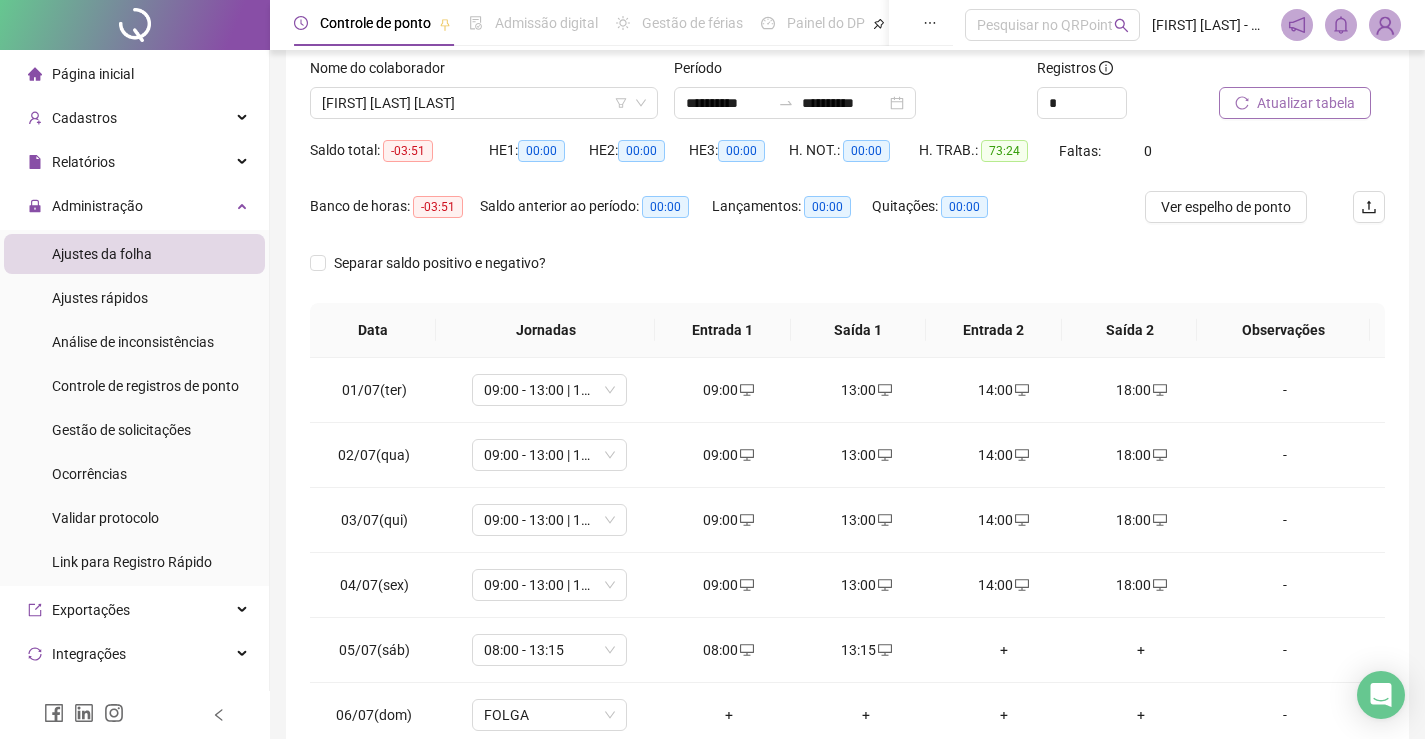 scroll, scrollTop: 283, scrollLeft: 0, axis: vertical 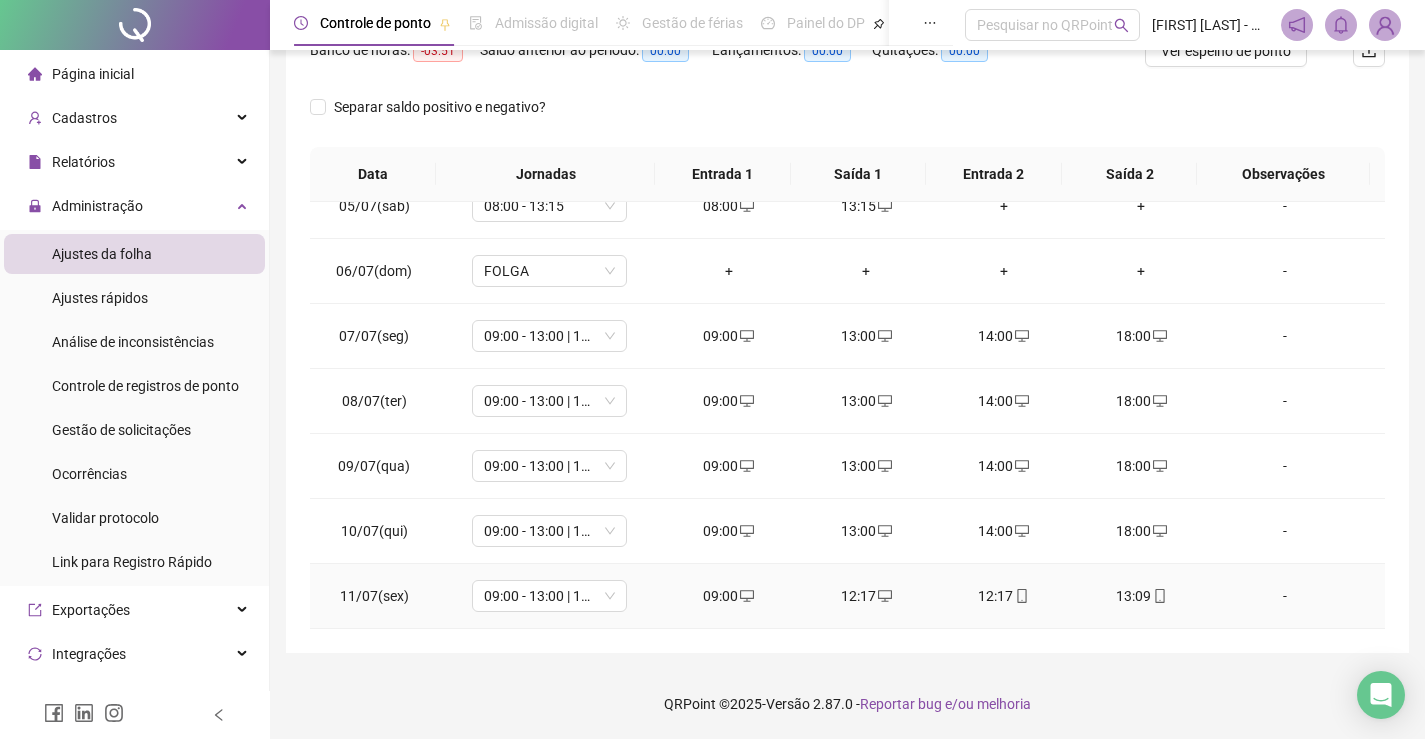 click on "12:17" at bounding box center (1004, 596) 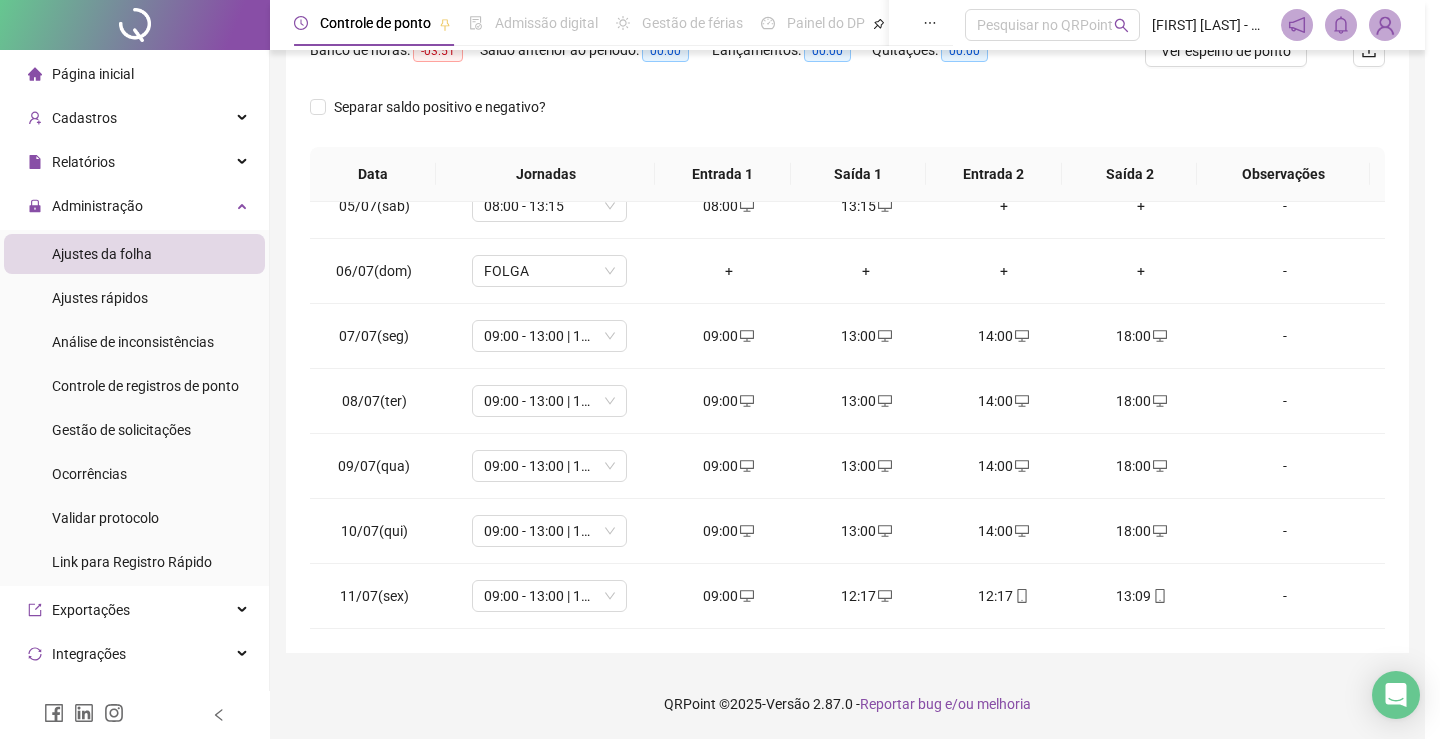 type on "**********" 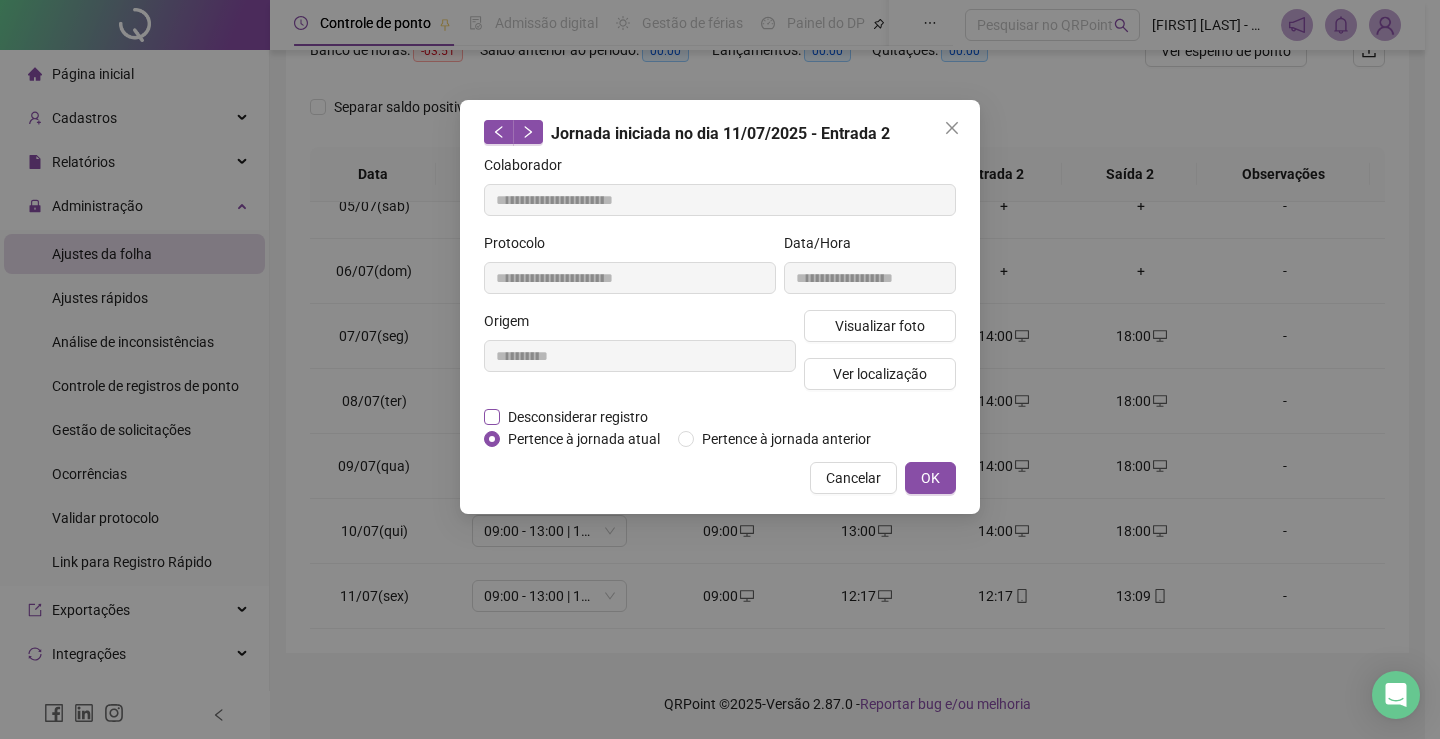 click on "Desconsiderar registro" at bounding box center (578, 417) 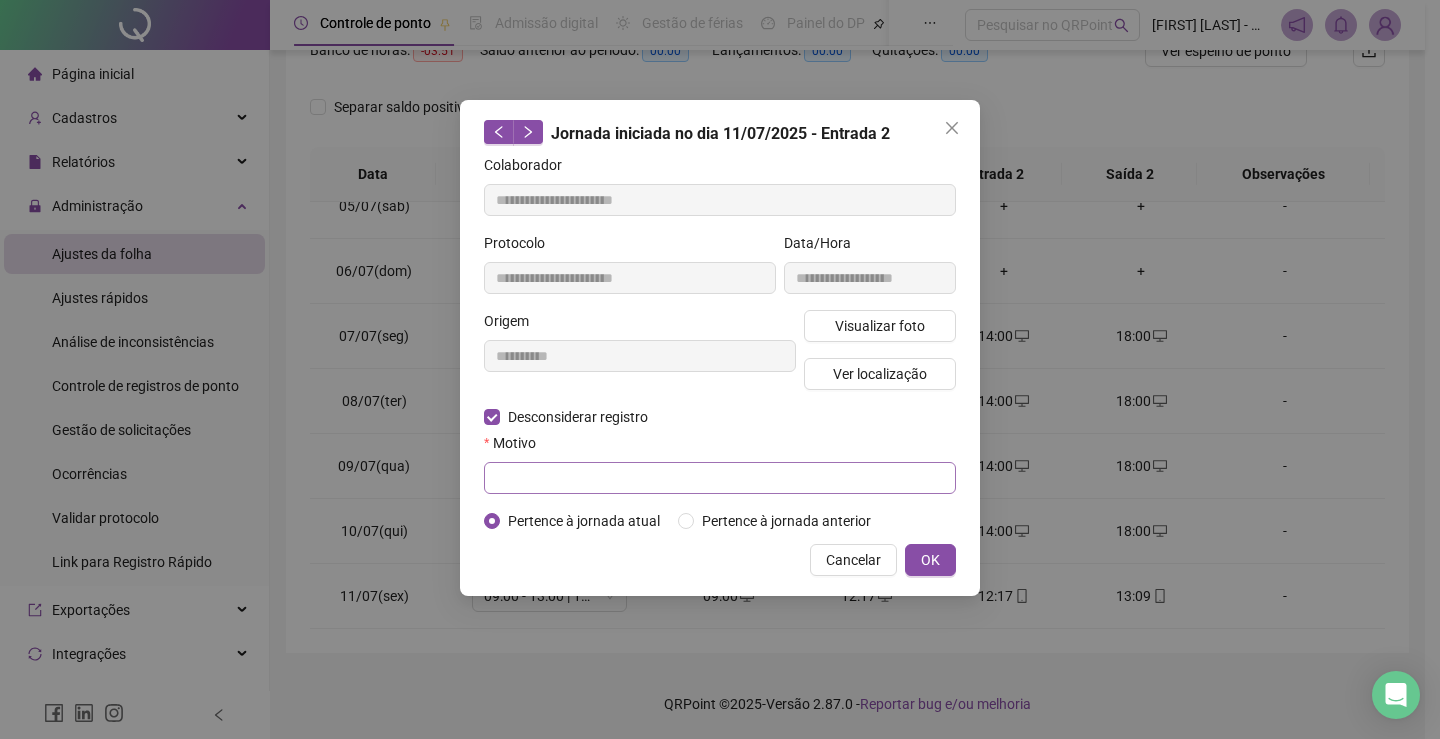 drag, startPoint x: 546, startPoint y: 493, endPoint x: 546, endPoint y: 481, distance: 12 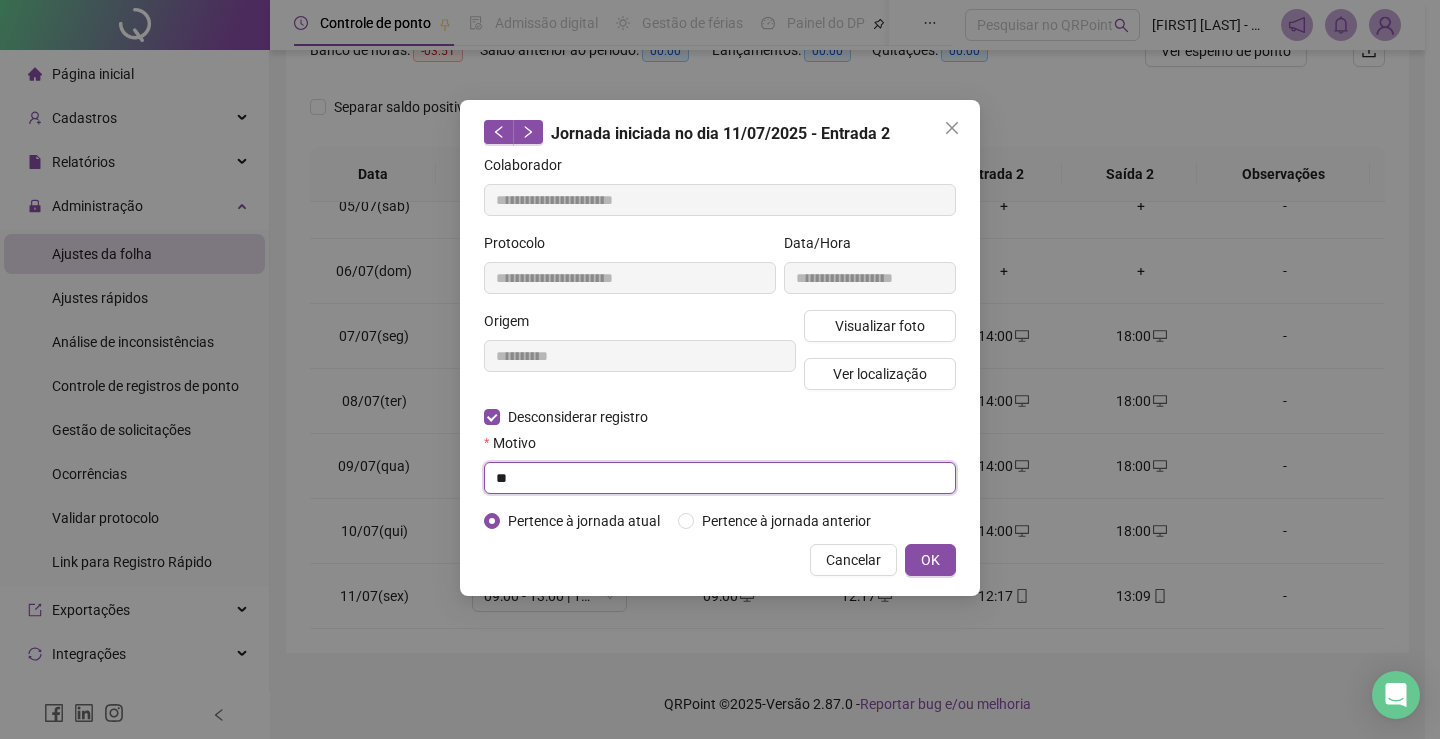 type on "*" 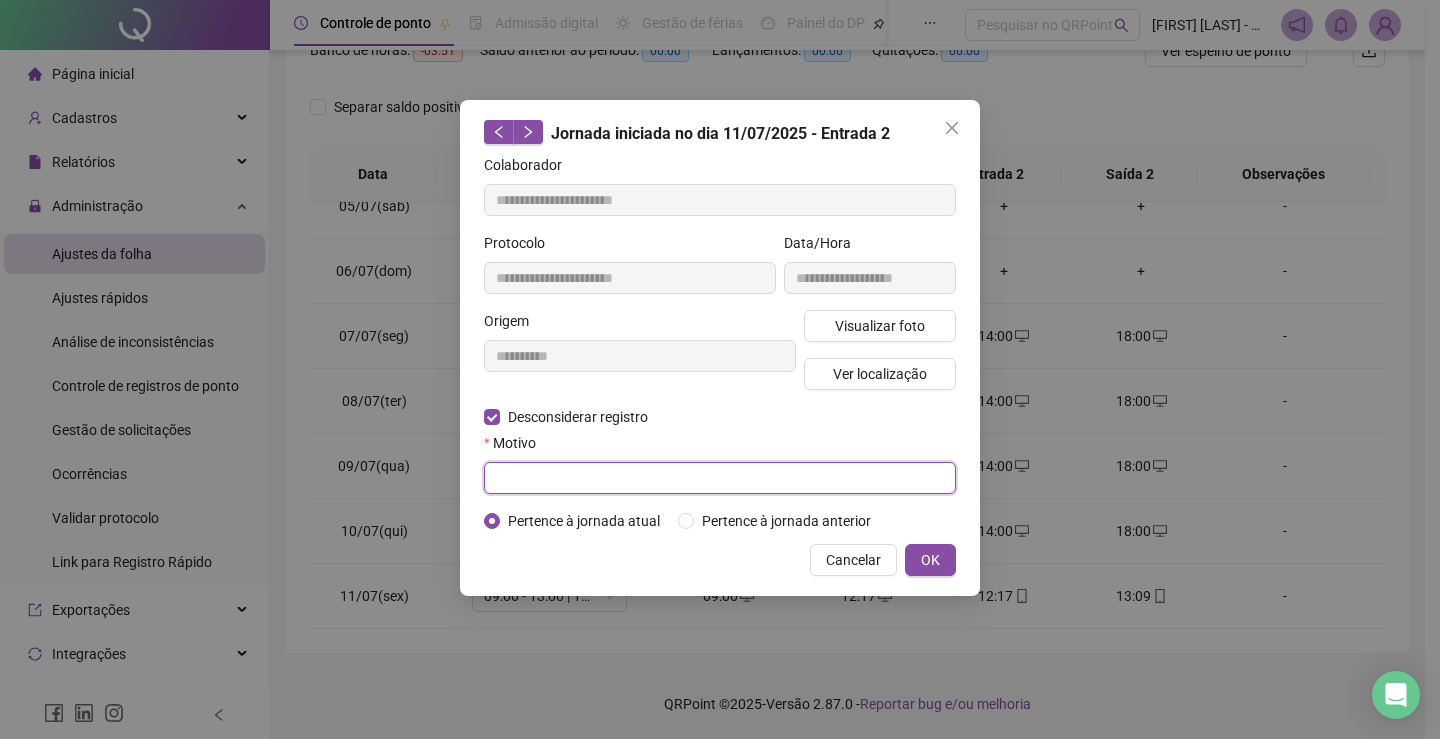 type on "*" 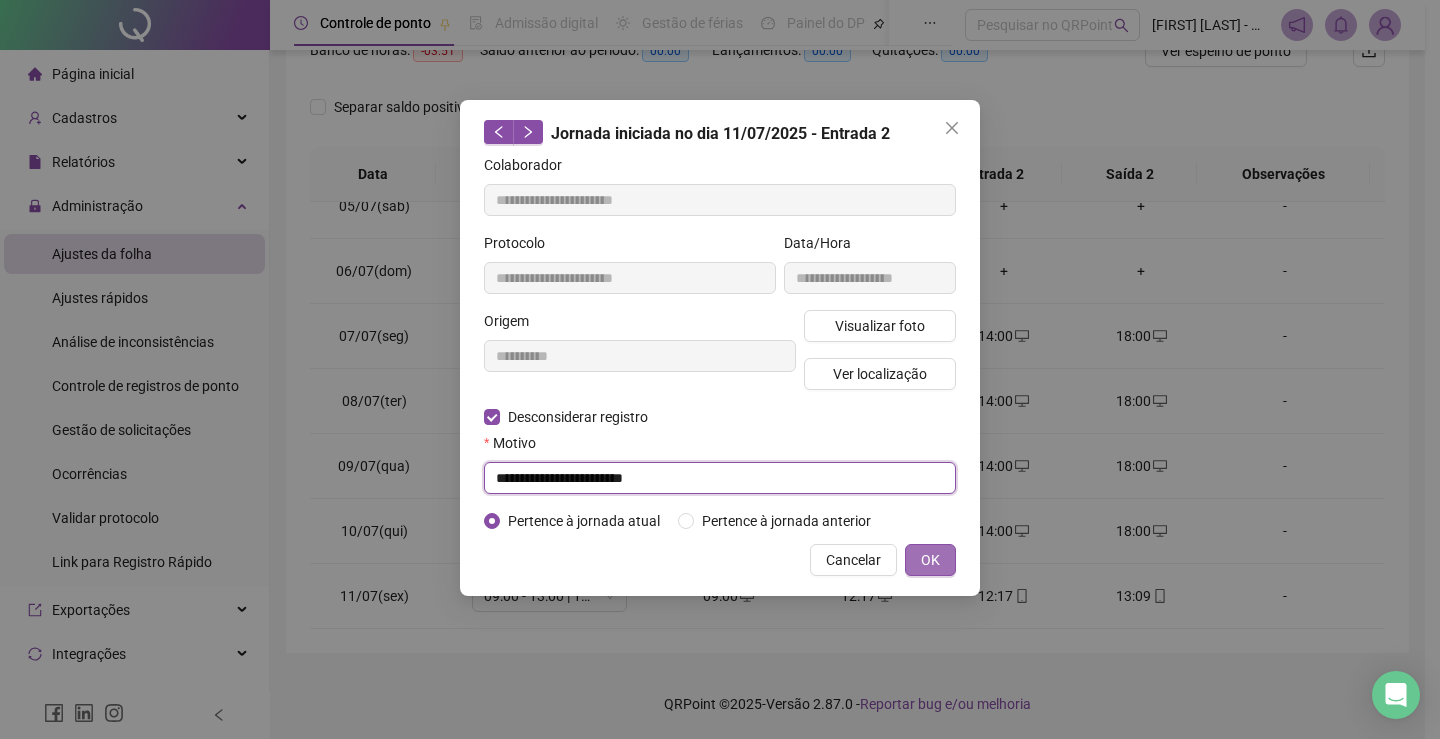 type on "**********" 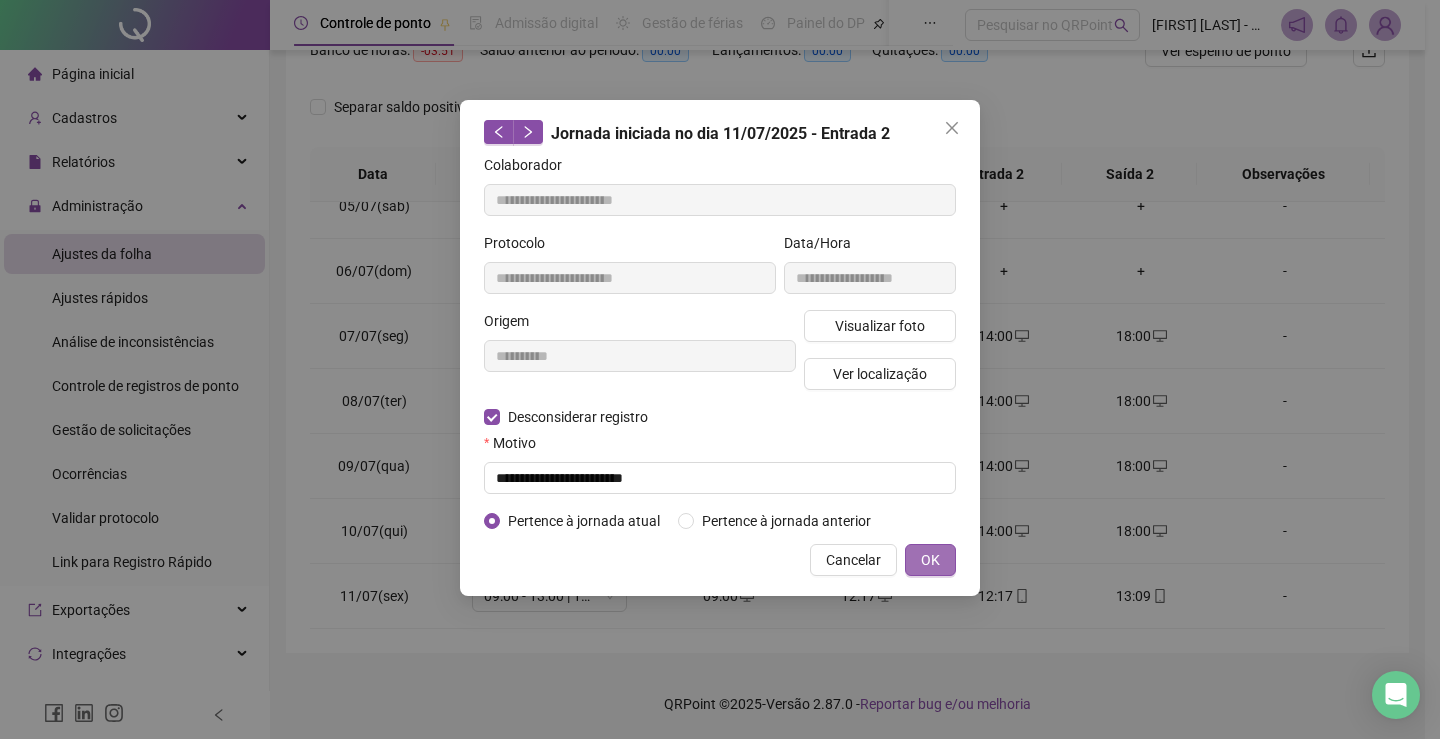 click on "OK" at bounding box center (930, 560) 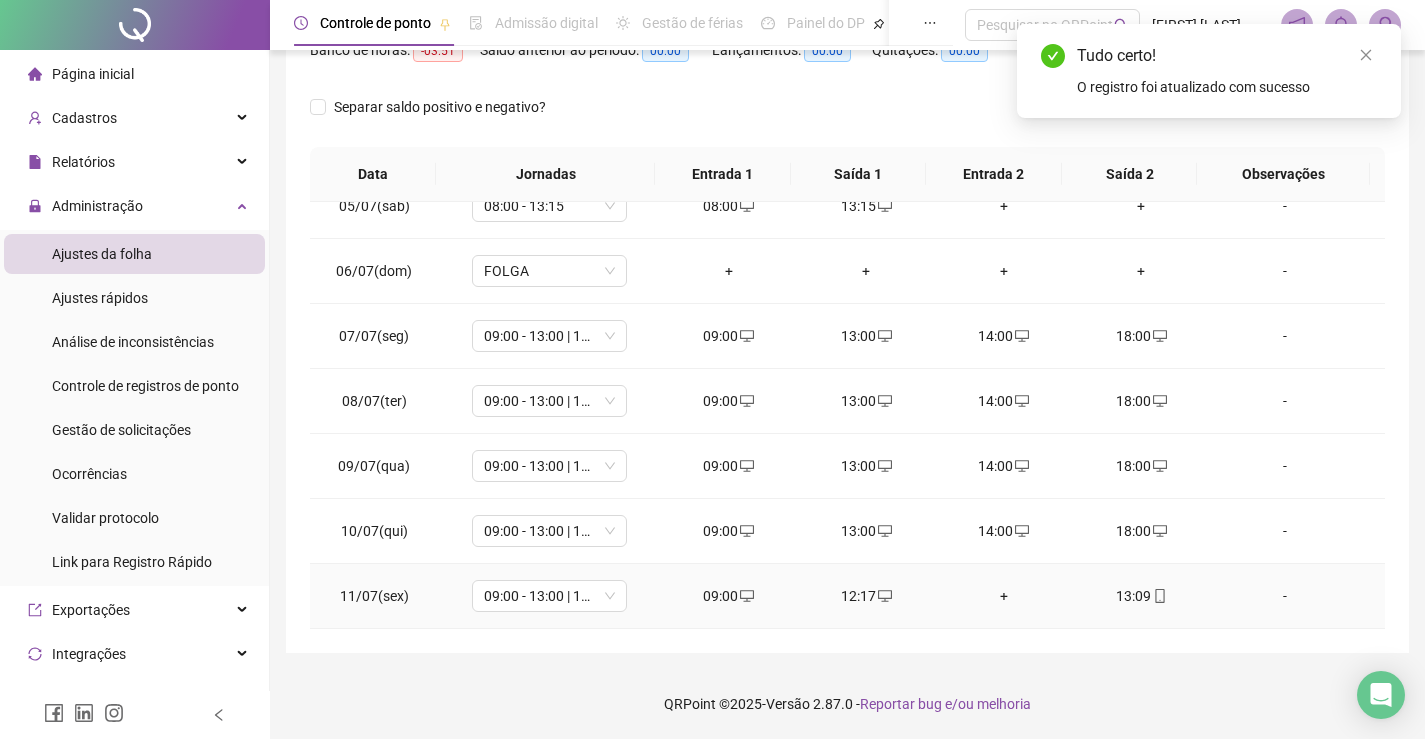 click on "13:09" at bounding box center [1142, 596] 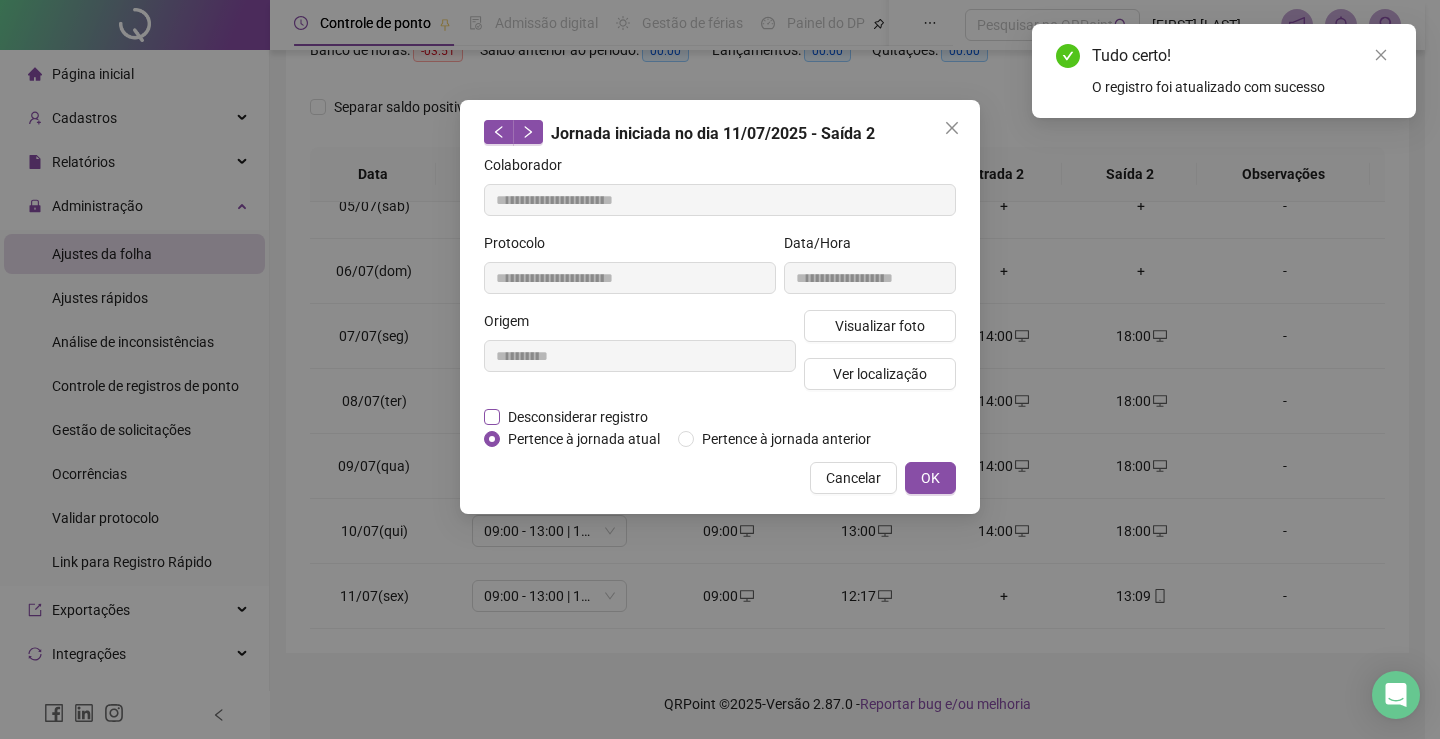 click on "Desconsiderar registro" at bounding box center [578, 417] 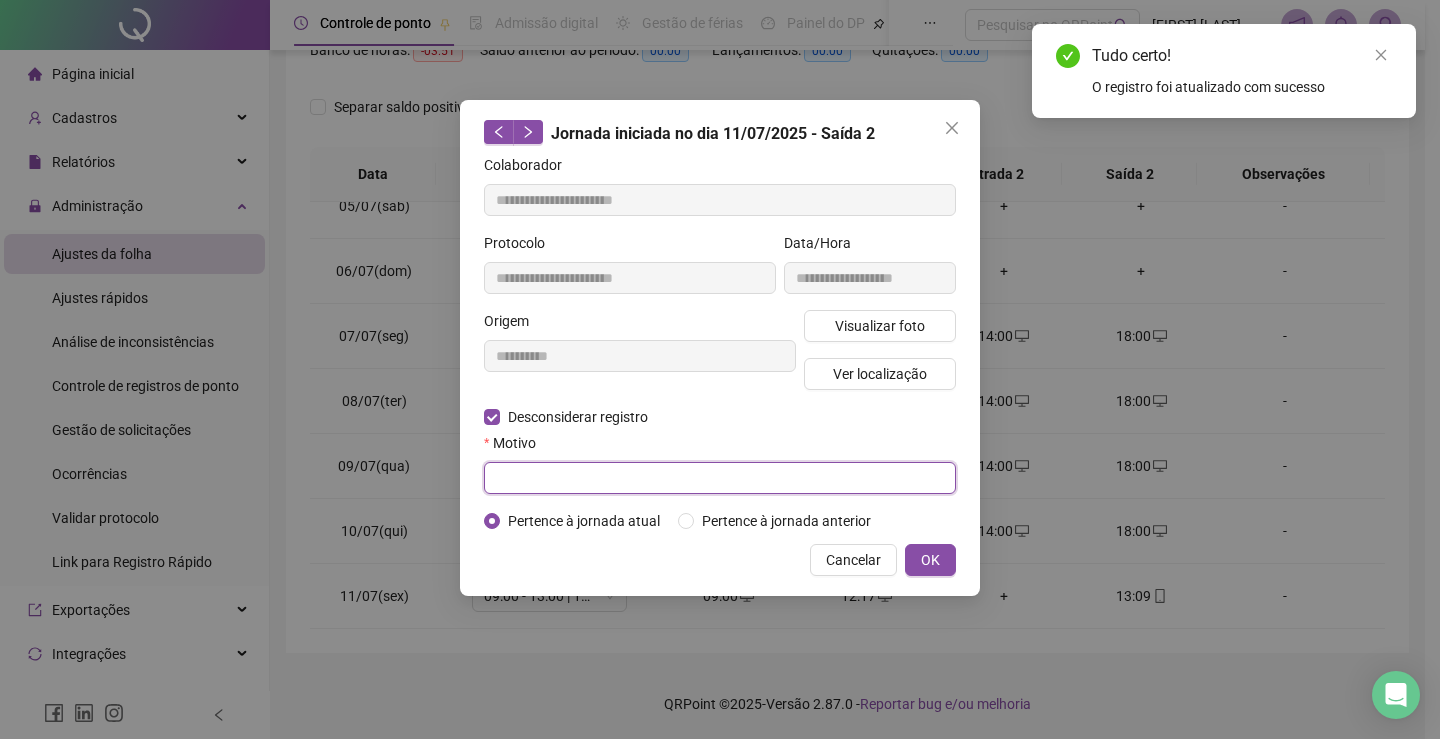 click at bounding box center (720, 478) 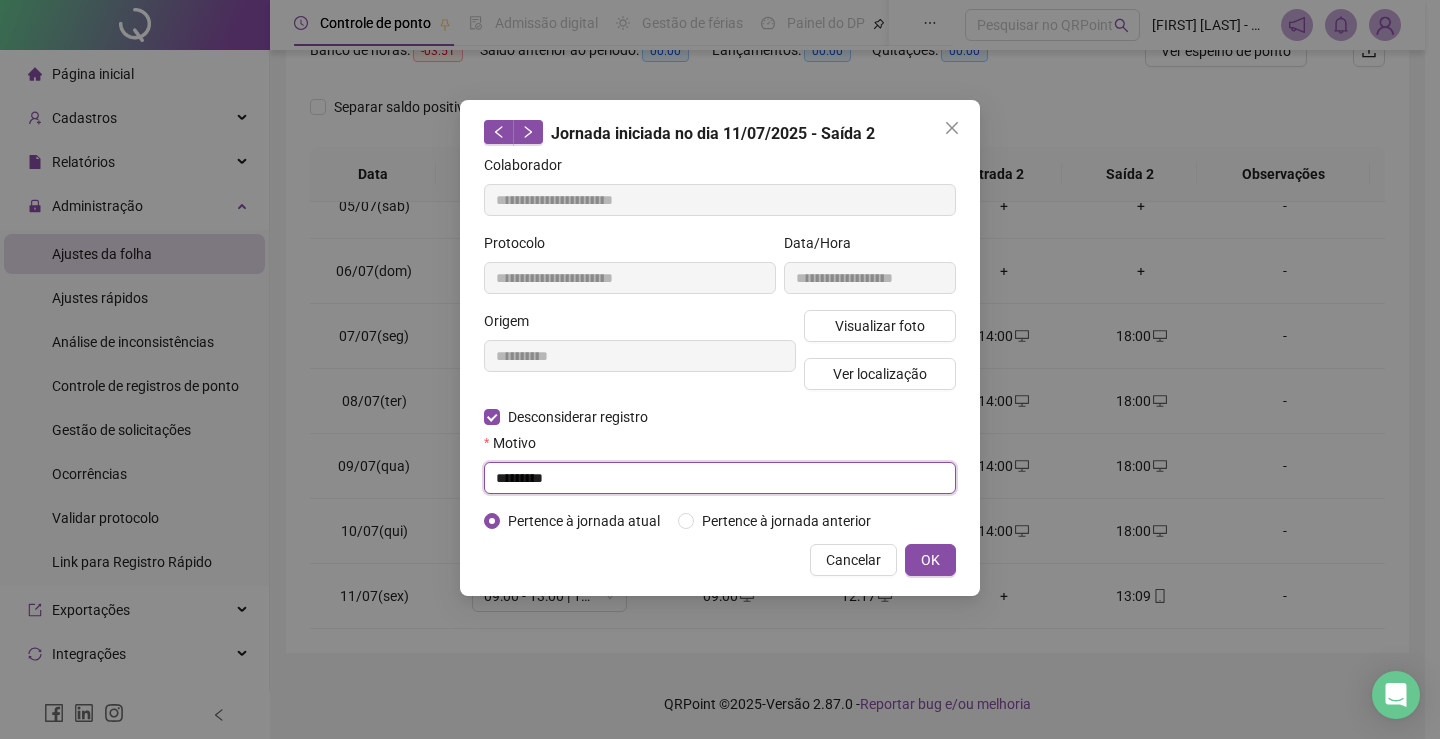 type on "*********" 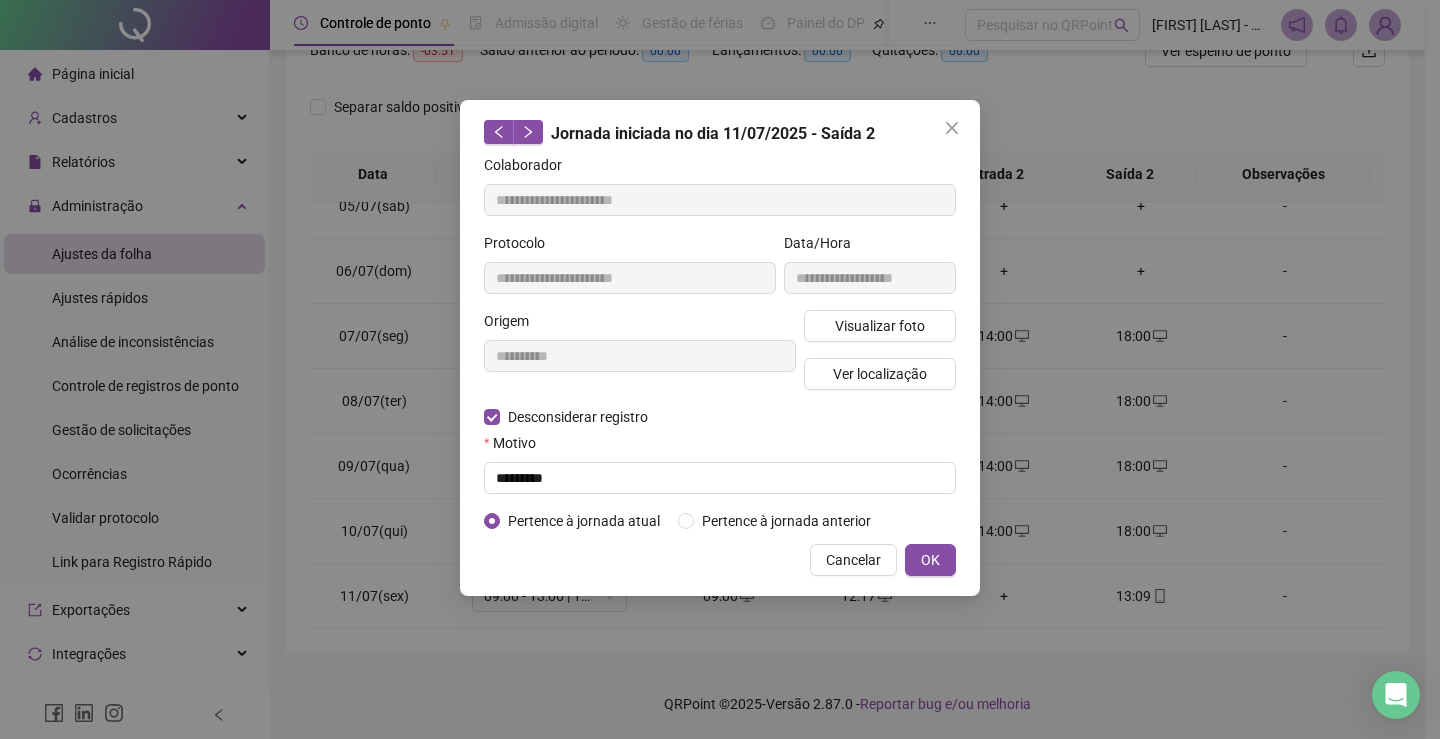 click on "**********" at bounding box center (720, 348) 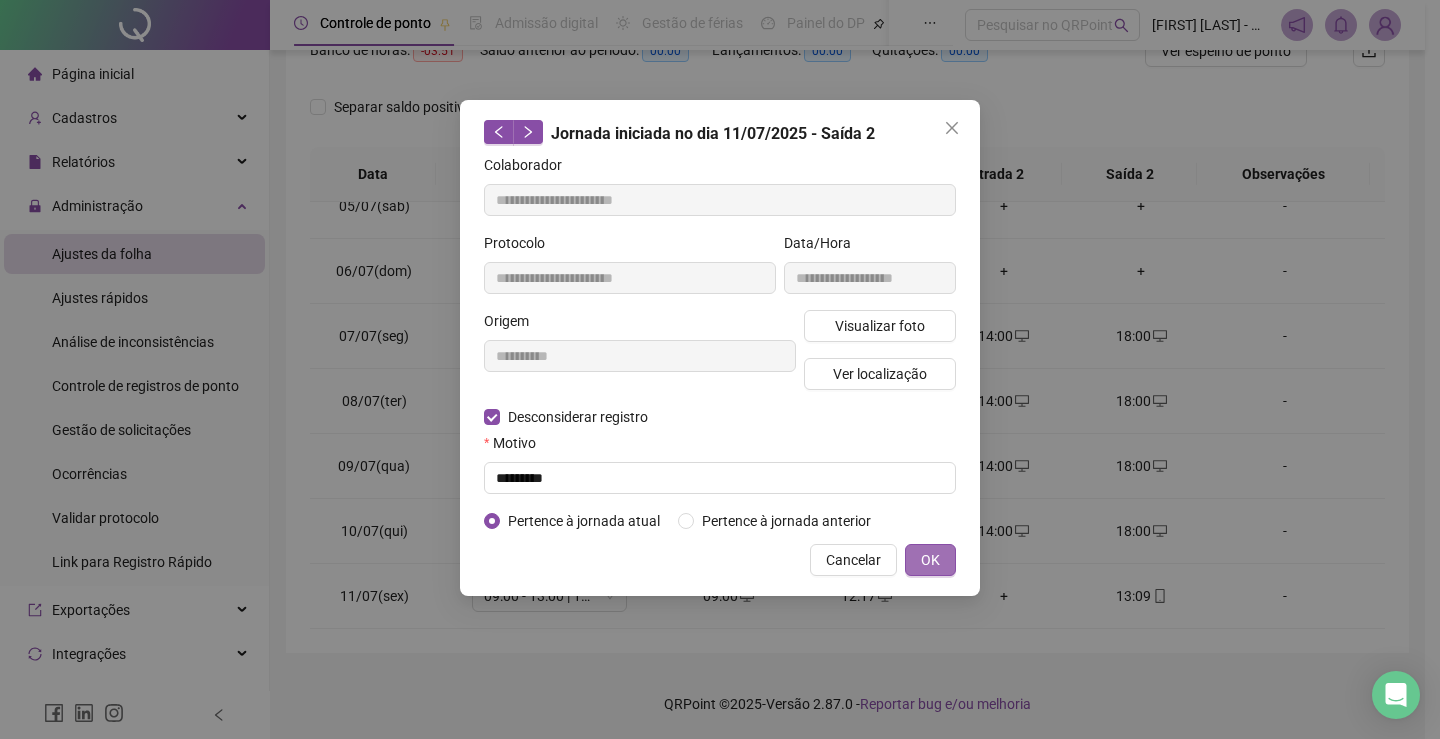click on "OK" at bounding box center (930, 560) 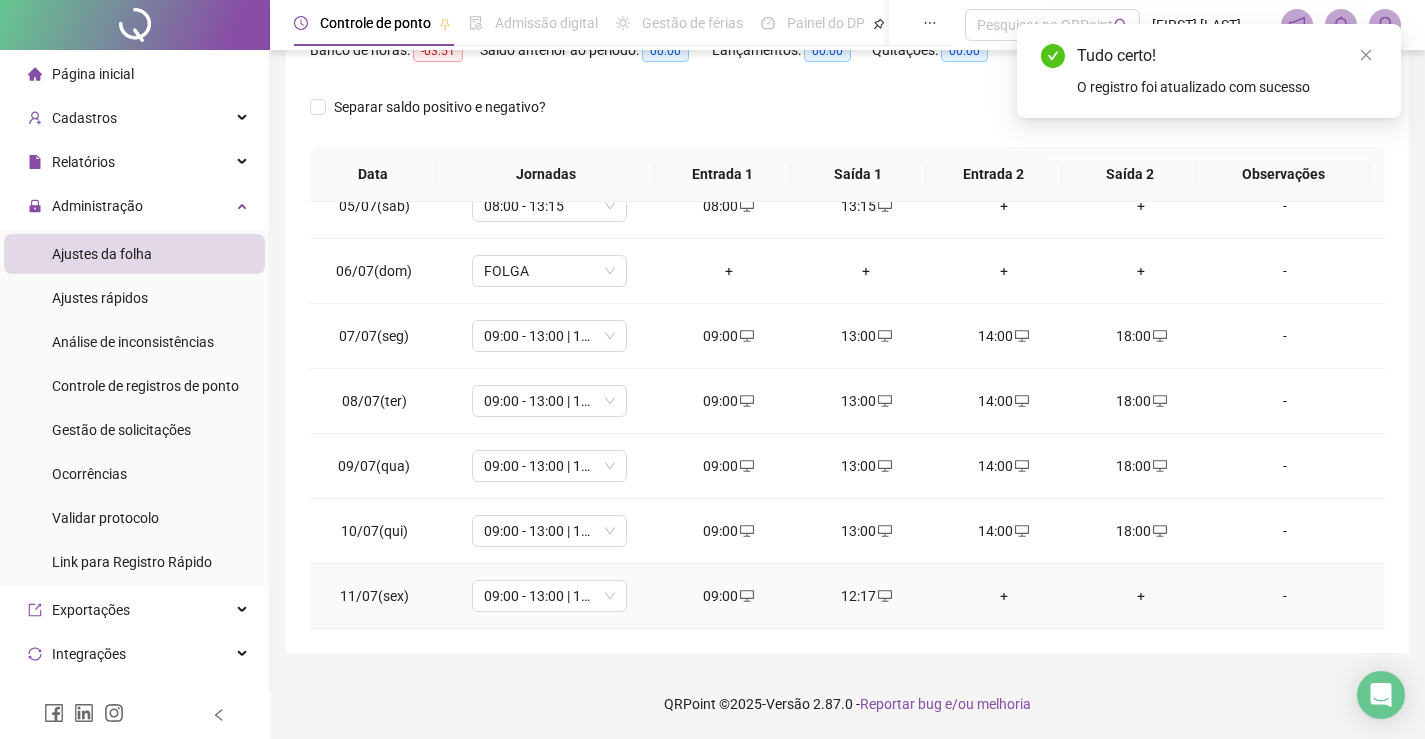 click on "+" at bounding box center [1004, 596] 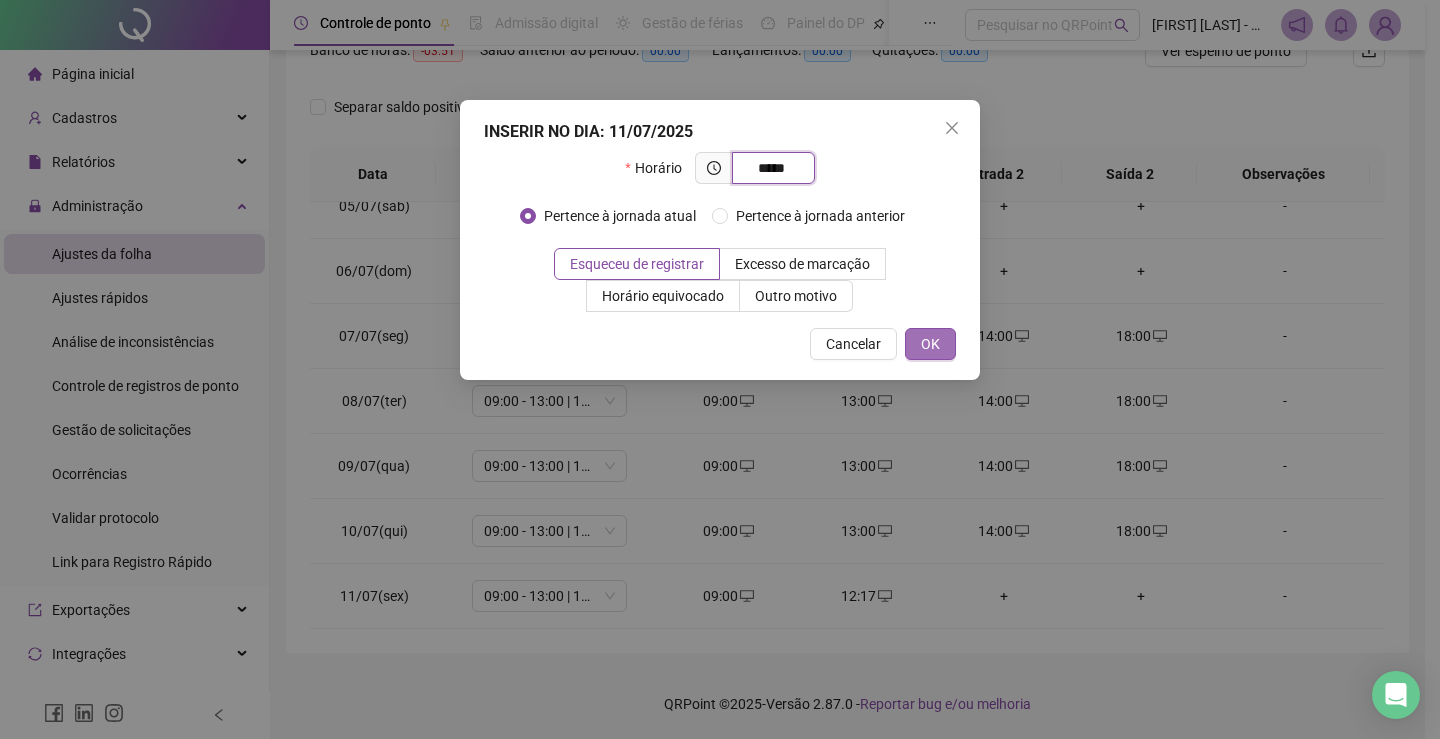 type on "*****" 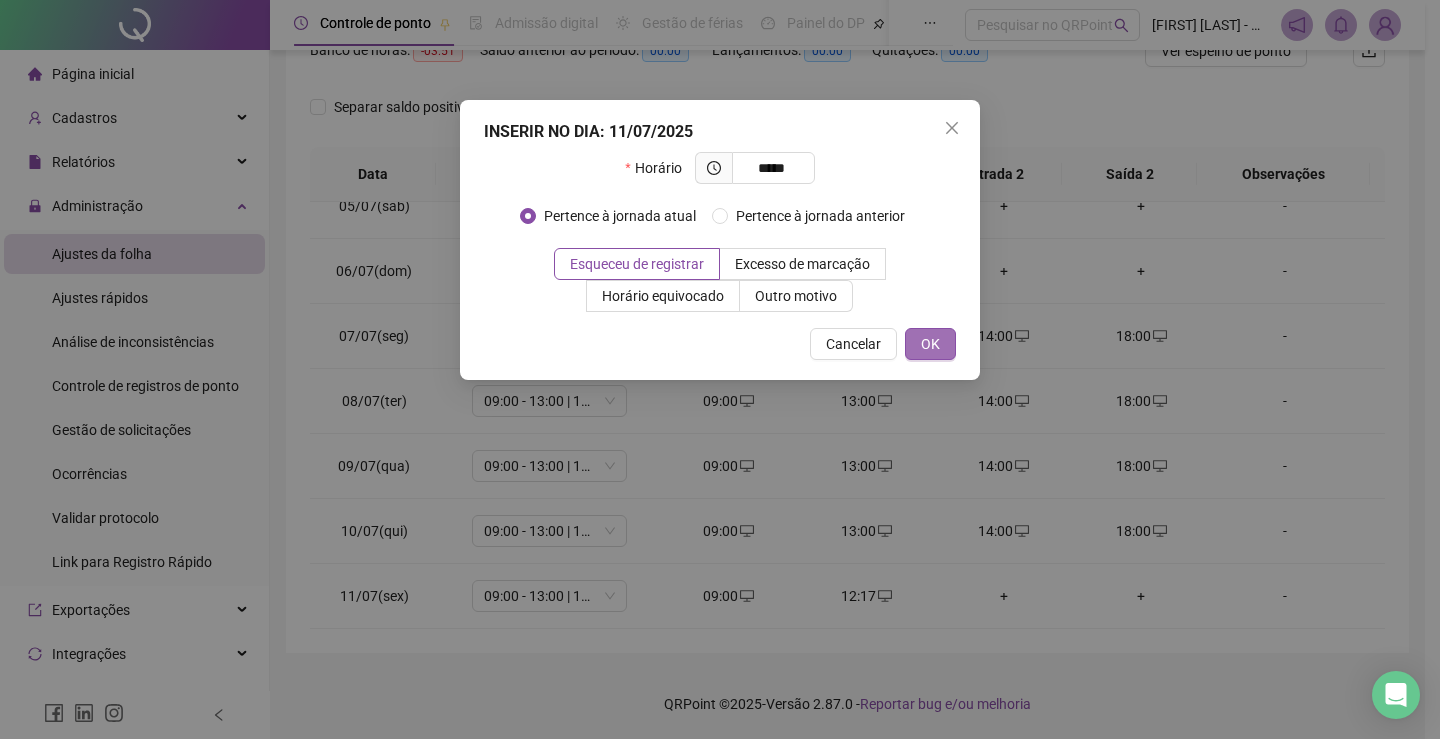 click on "OK" at bounding box center (930, 344) 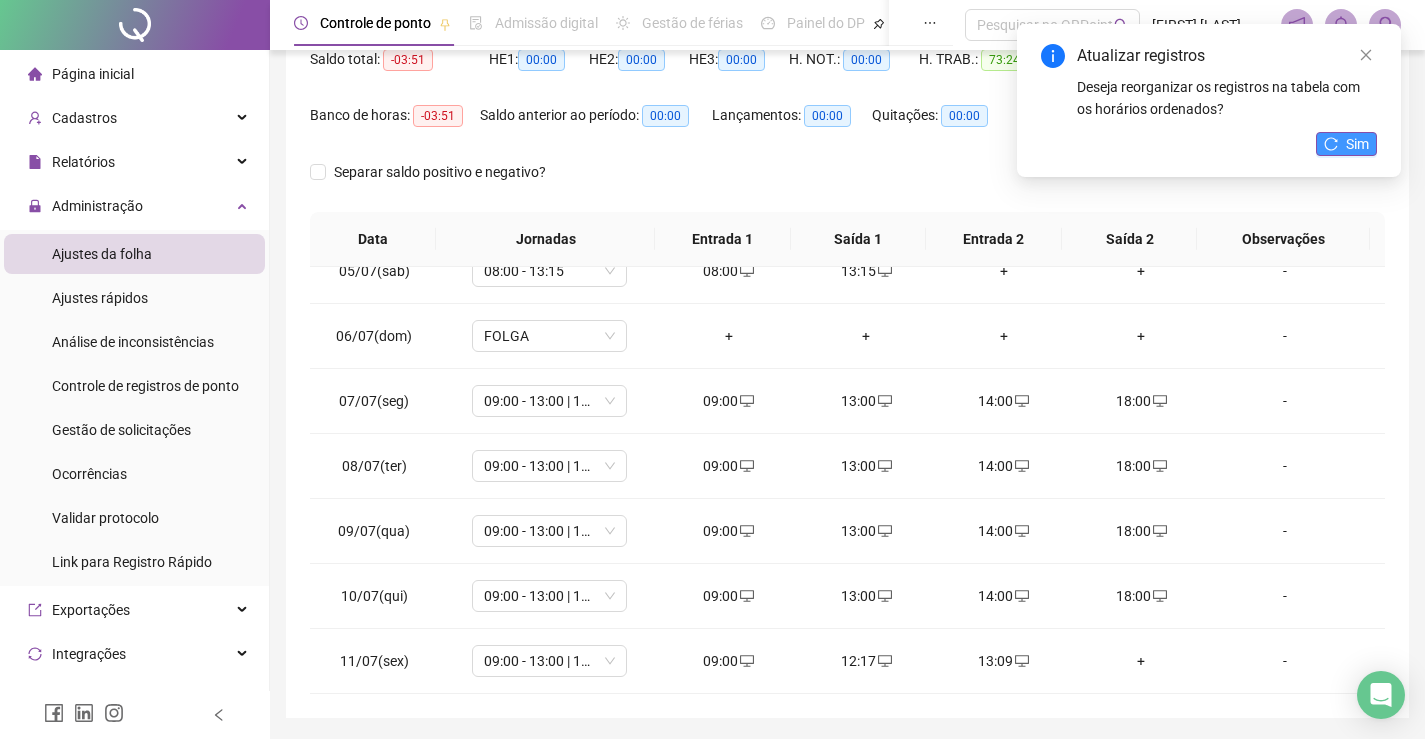 scroll, scrollTop: 183, scrollLeft: 0, axis: vertical 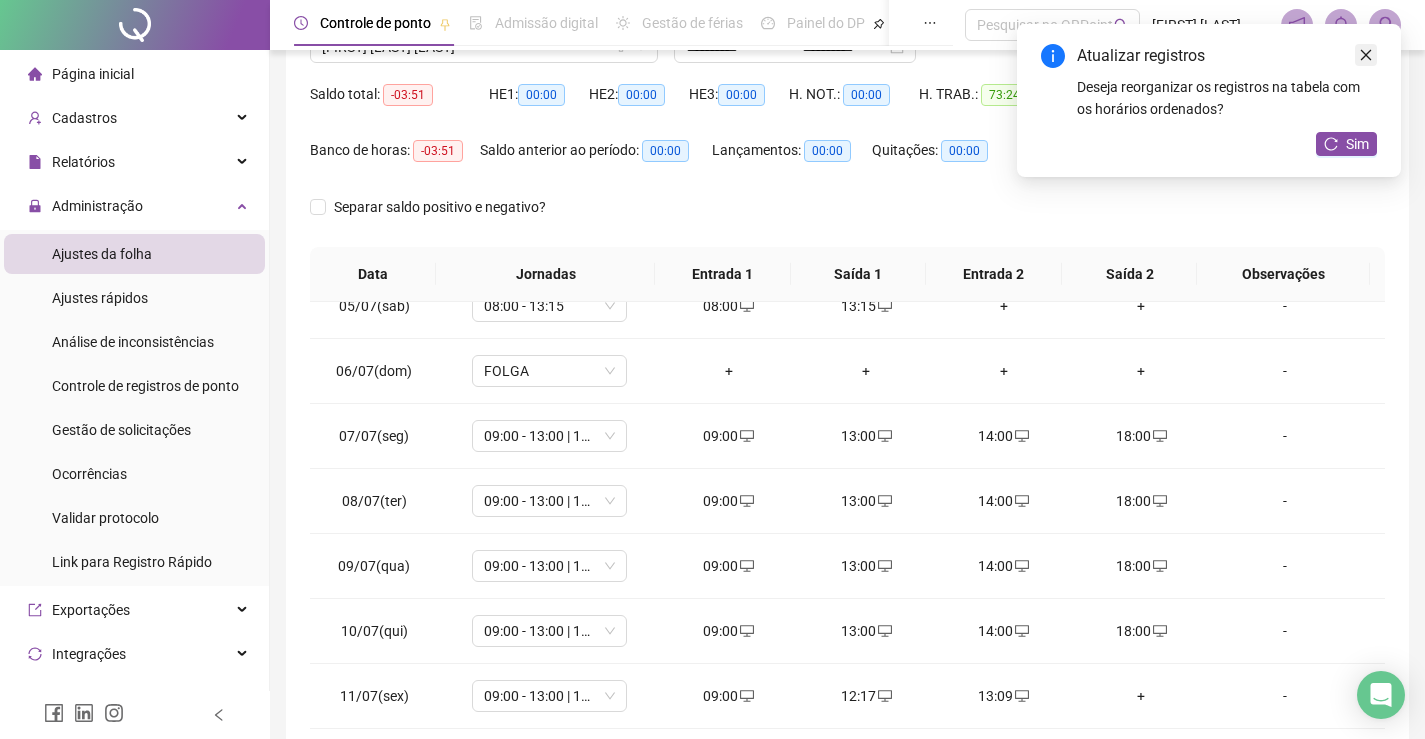 click at bounding box center [1366, 55] 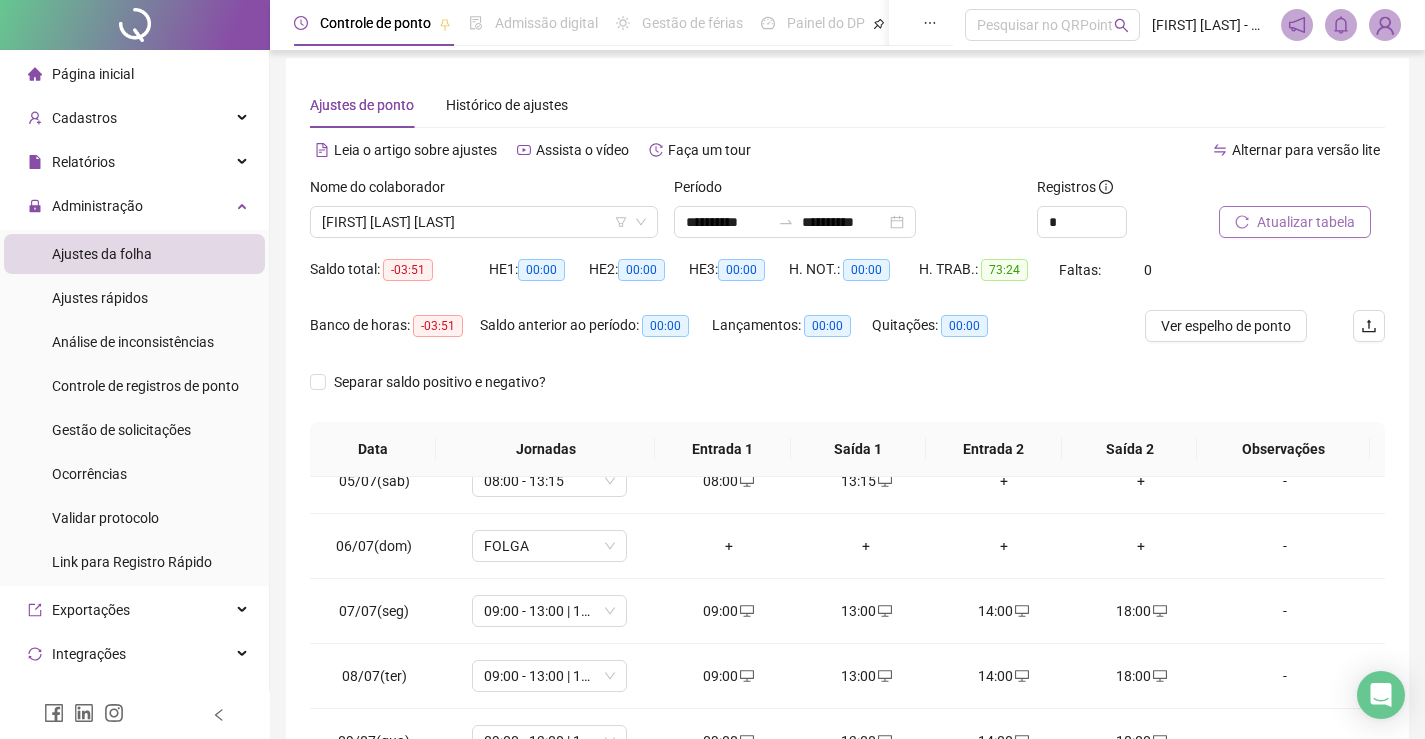 scroll, scrollTop: 0, scrollLeft: 0, axis: both 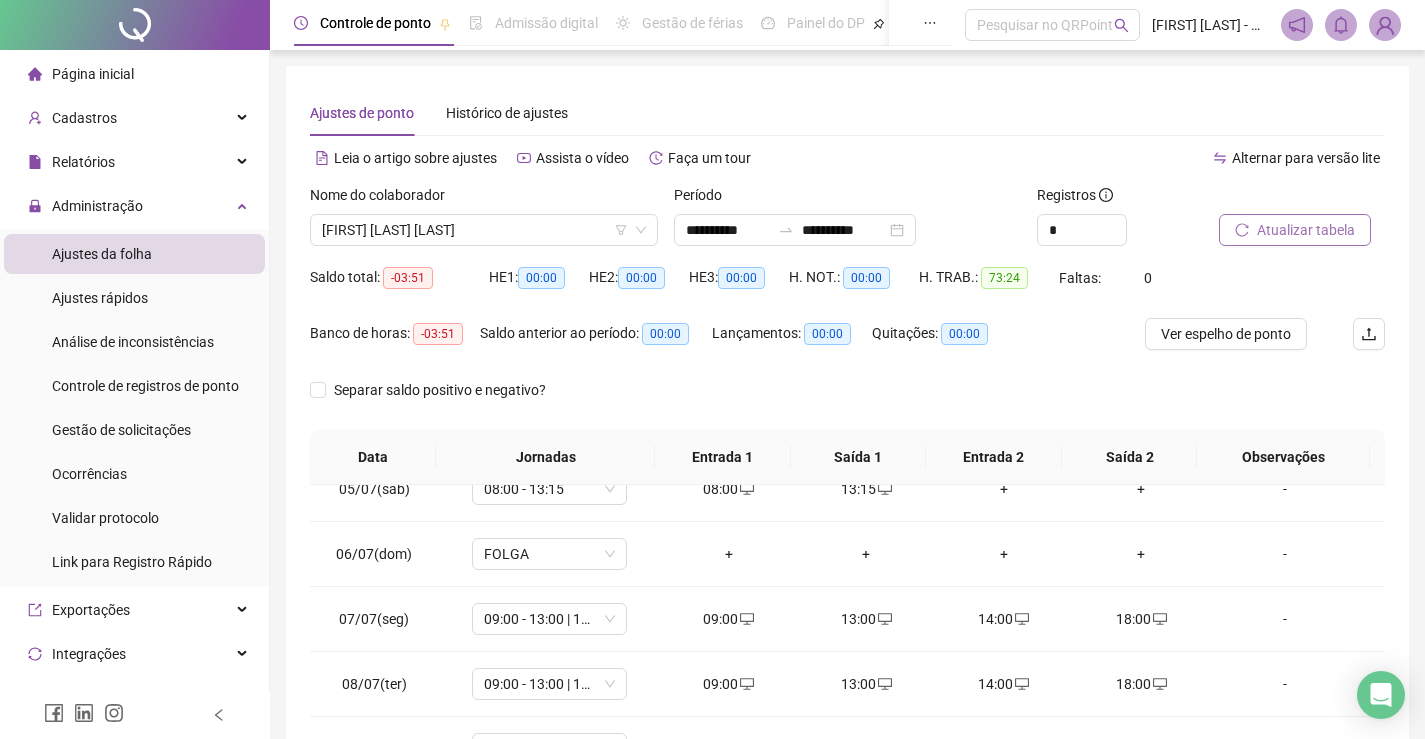 click on "Atualizar tabela" at bounding box center (1306, 230) 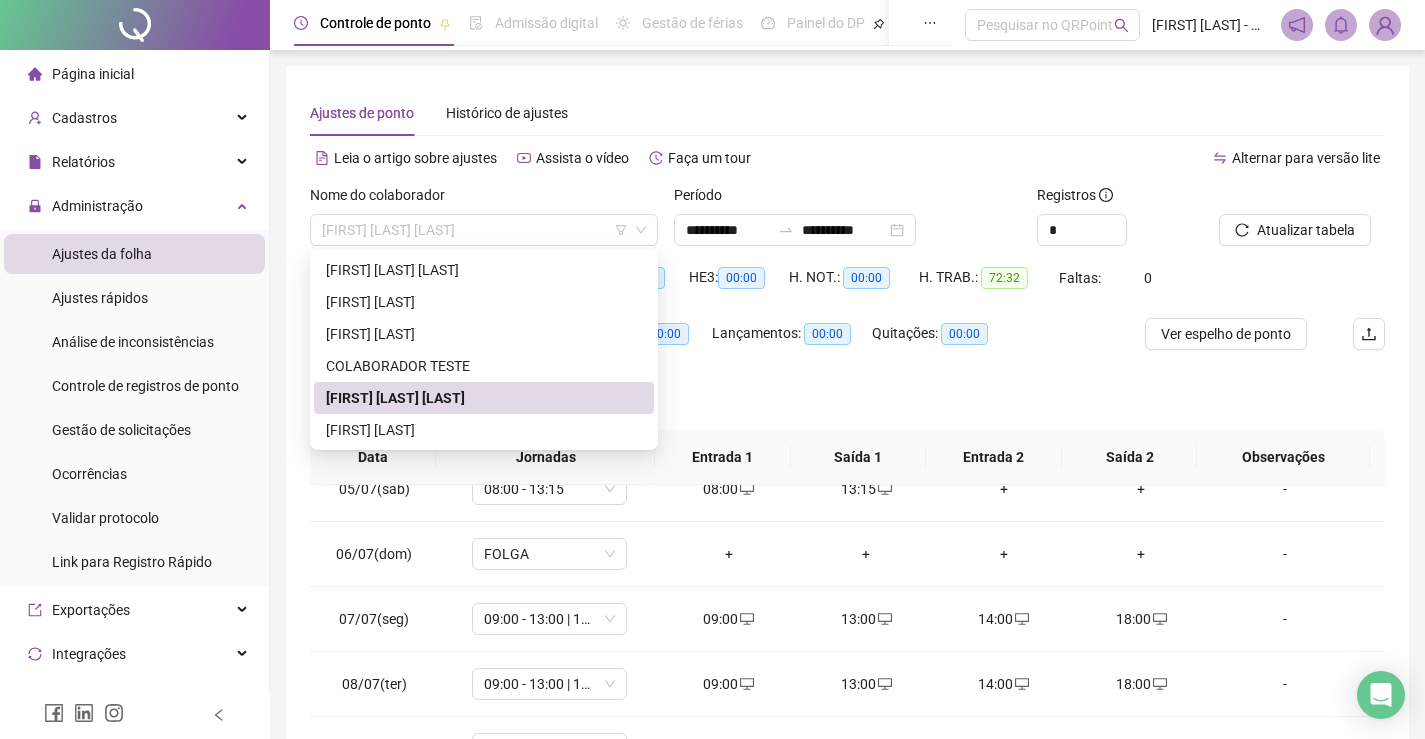 click on "Nome do colaborador [FIRST] [LAST]" at bounding box center (484, 215) 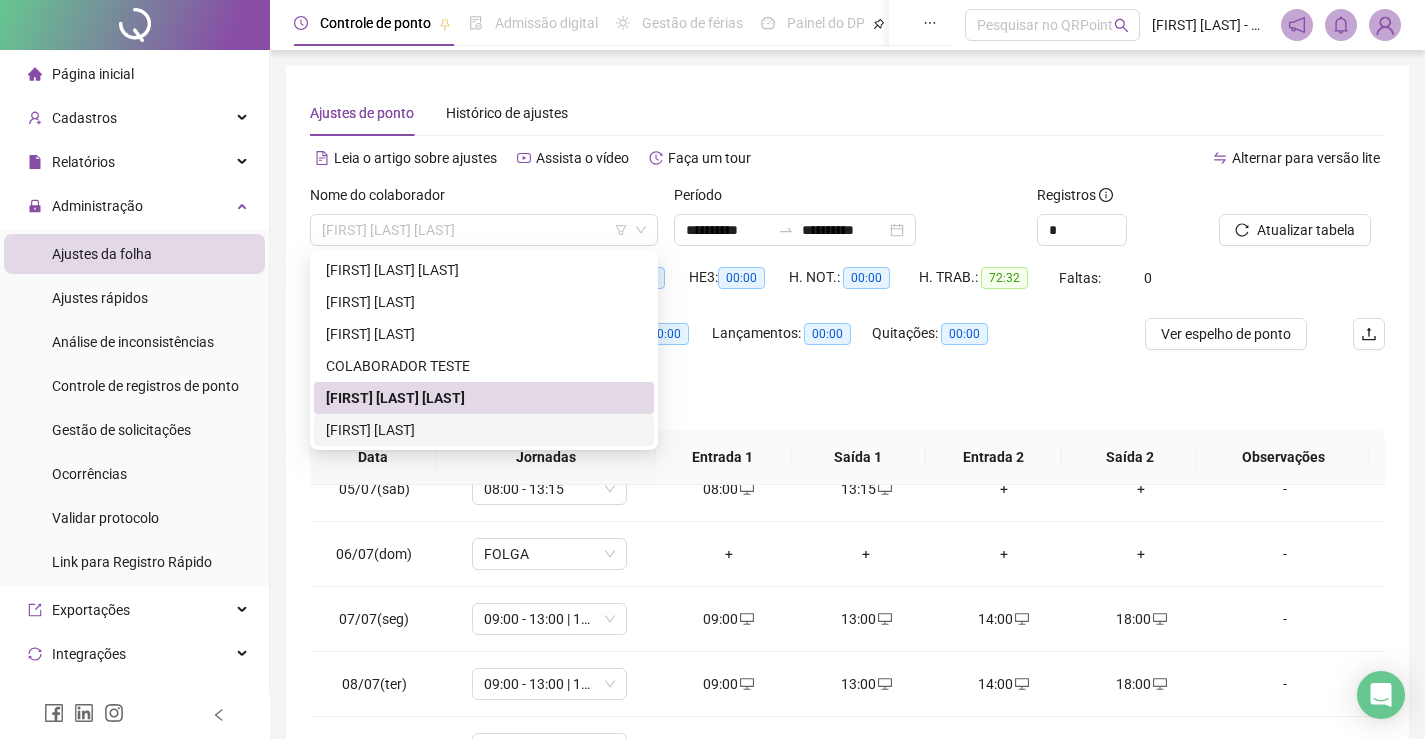 click on "[FIRST] [LAST]" at bounding box center [484, 430] 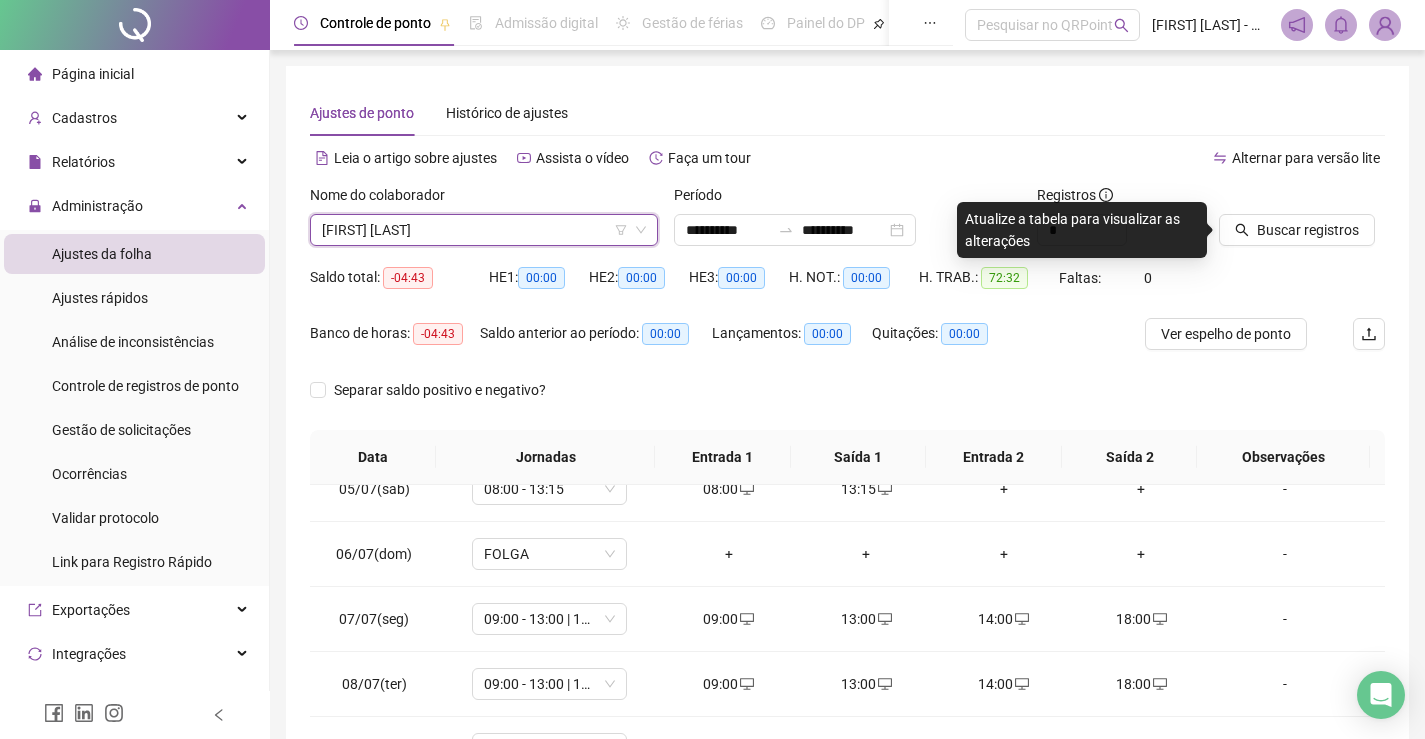 click at bounding box center [1277, 199] 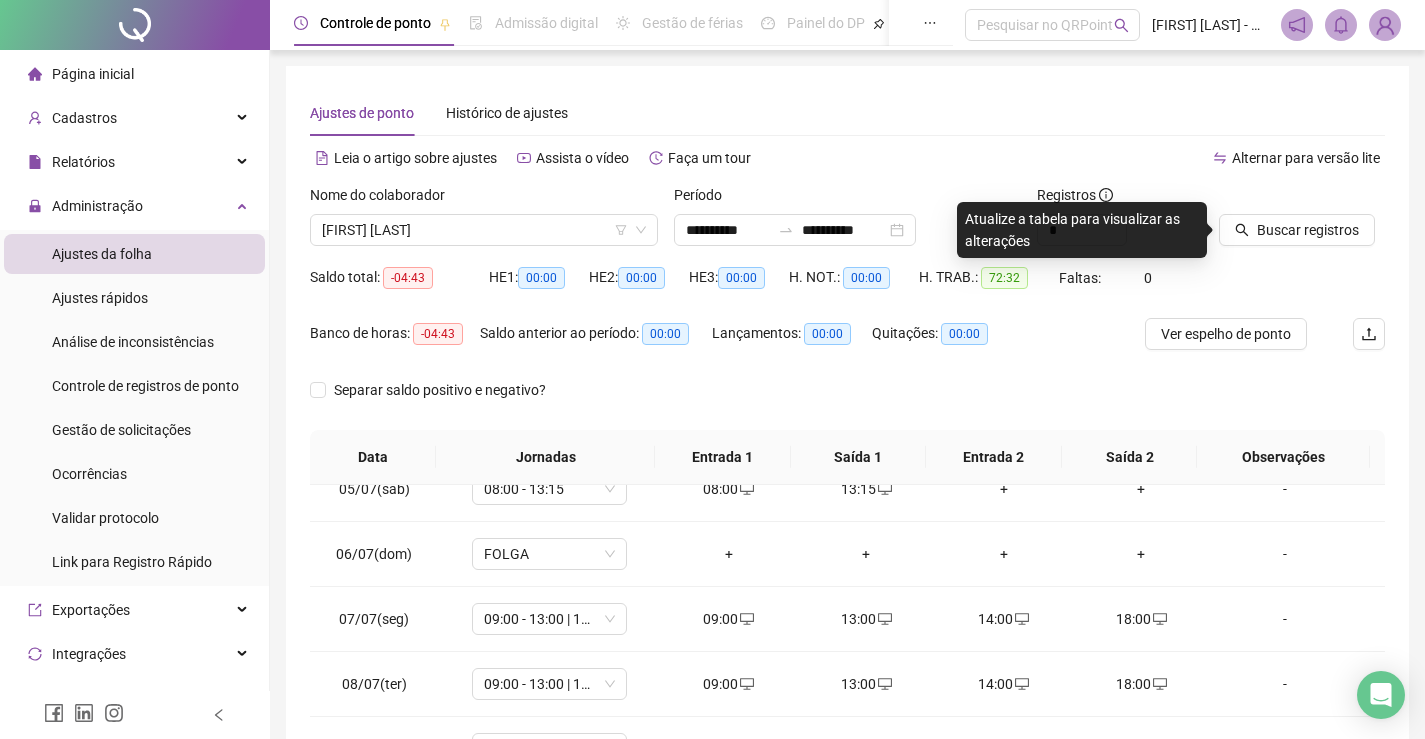 click on "Buscar registros" at bounding box center [1302, 223] 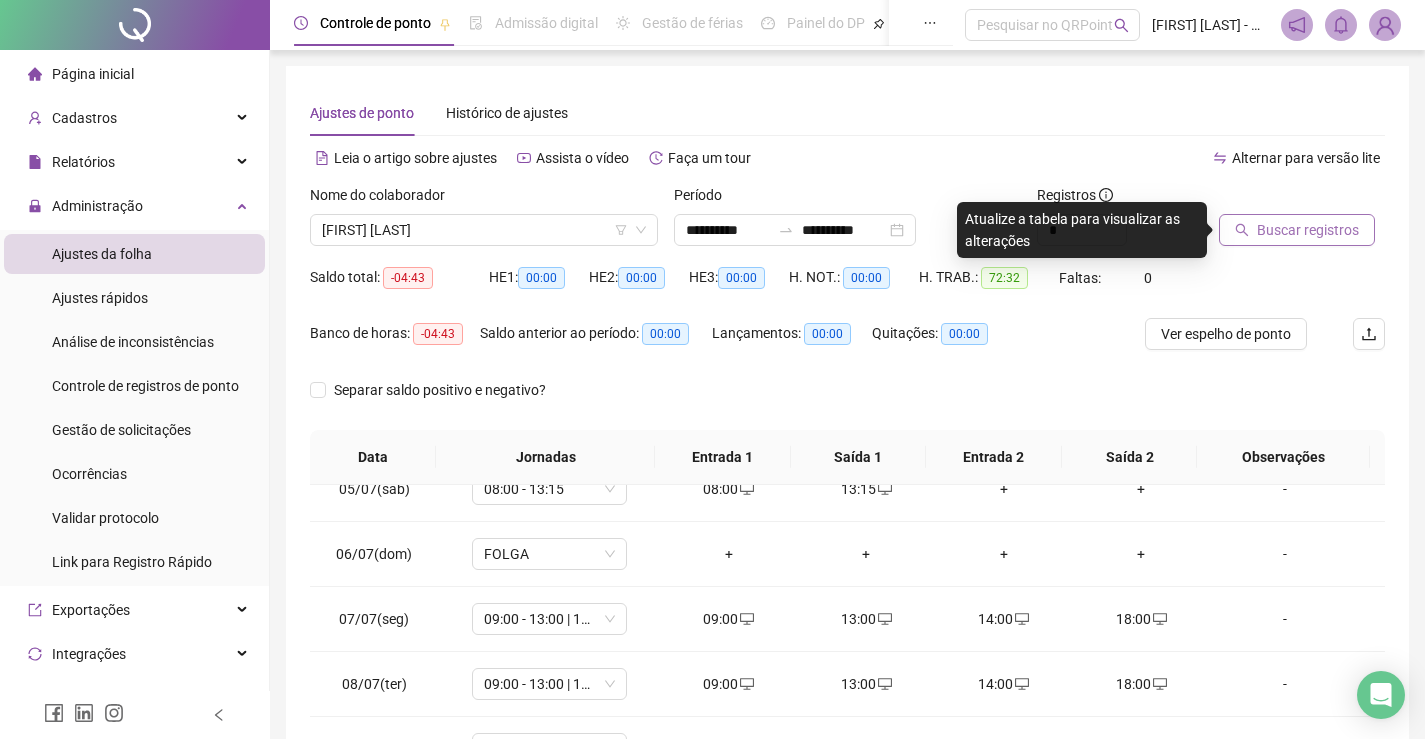 click on "Buscar registros" at bounding box center [1308, 230] 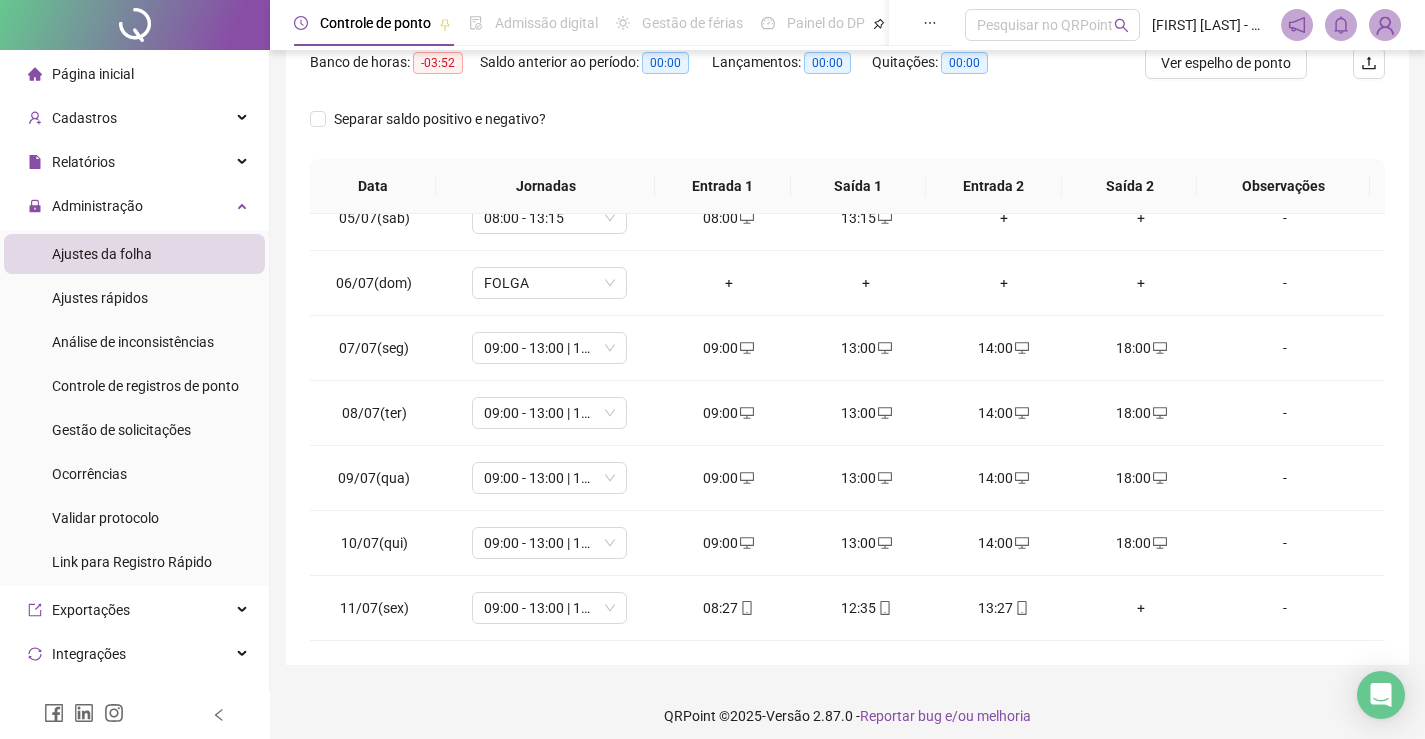 scroll, scrollTop: 283, scrollLeft: 0, axis: vertical 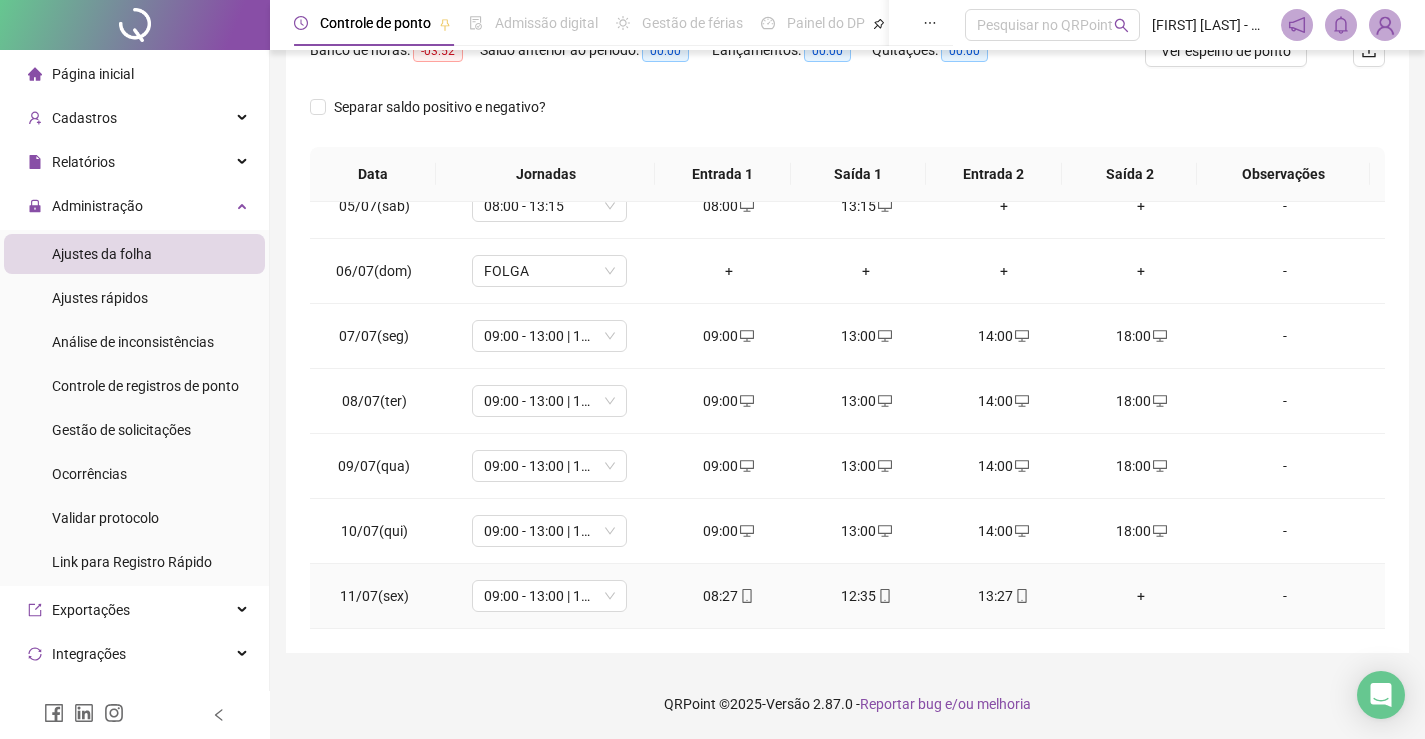 click on "12:35" at bounding box center (866, 596) 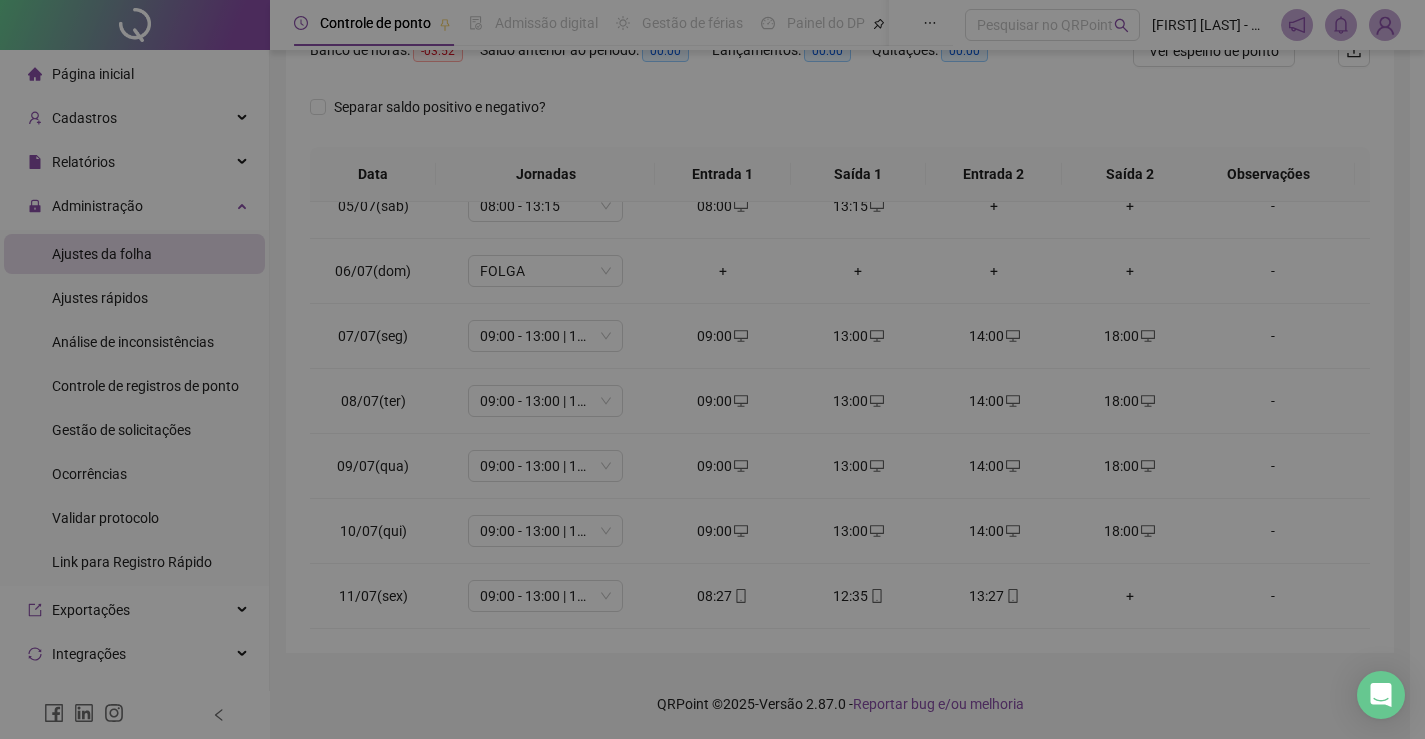 type on "**********" 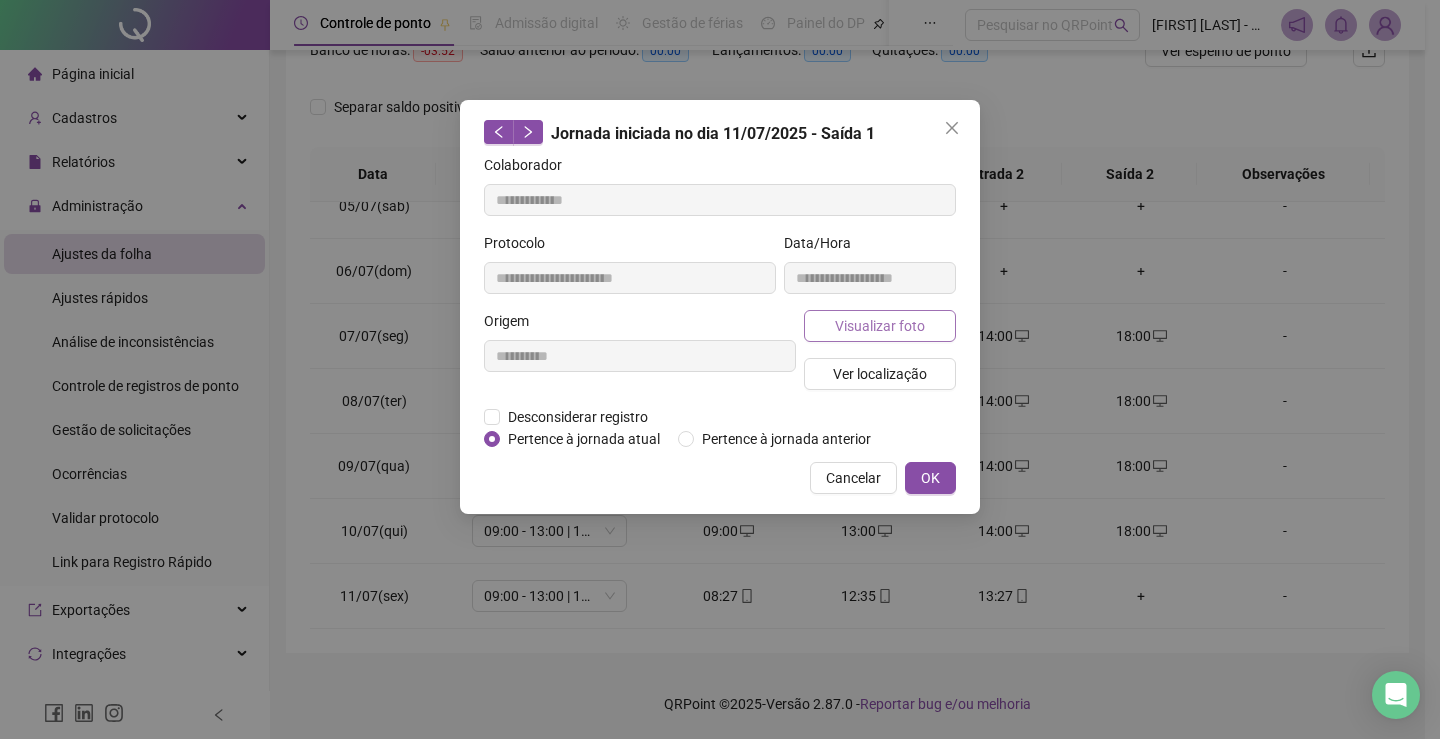 click on "Visualizar foto" at bounding box center (880, 326) 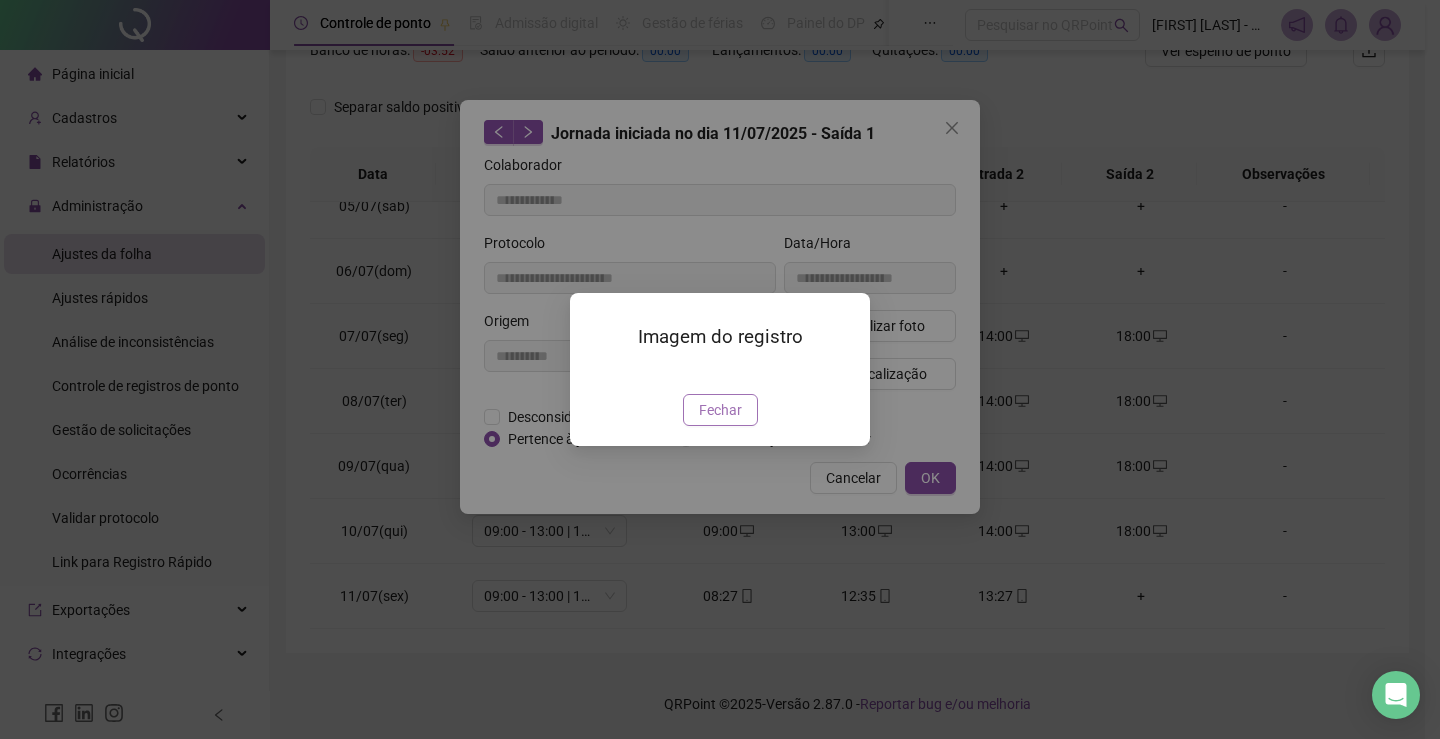 click on "Fechar" at bounding box center (720, 410) 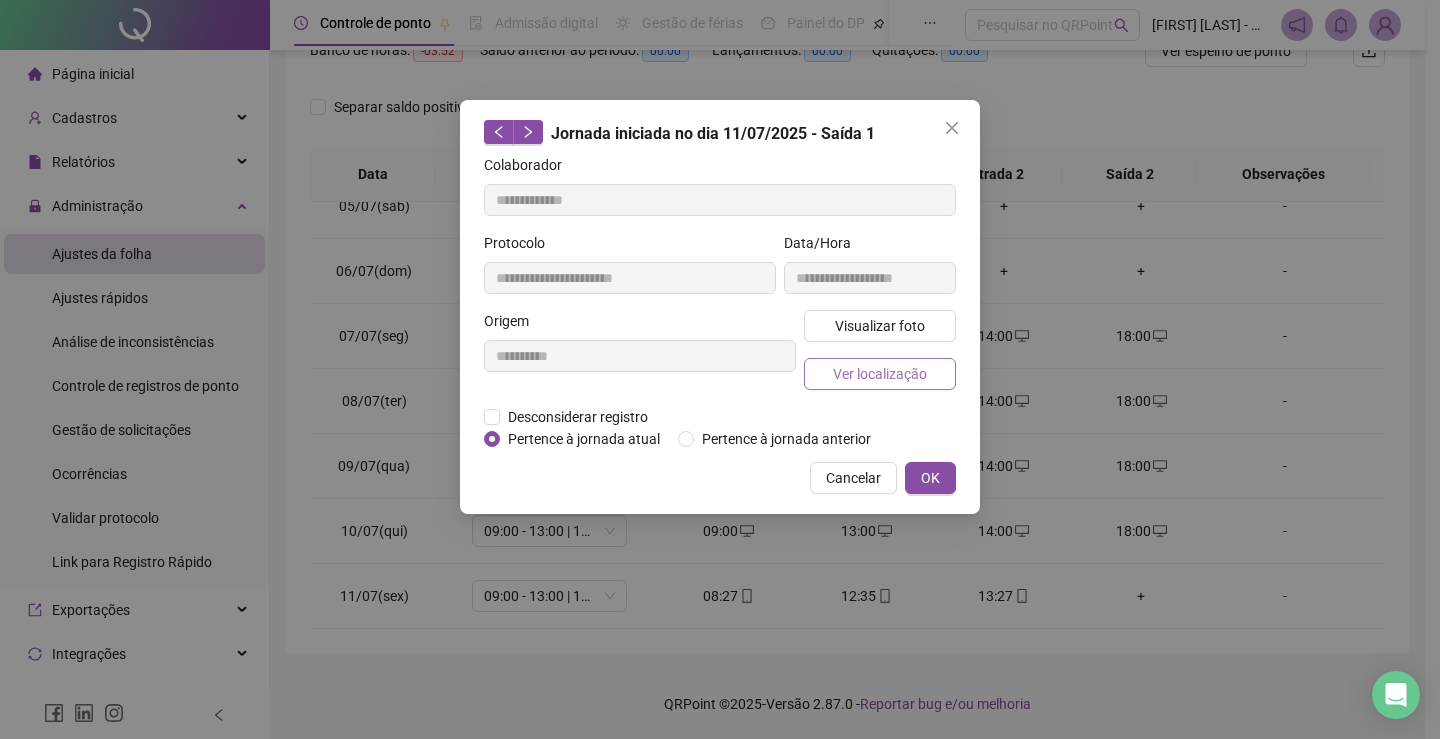 click on "Ver localização" at bounding box center [880, 374] 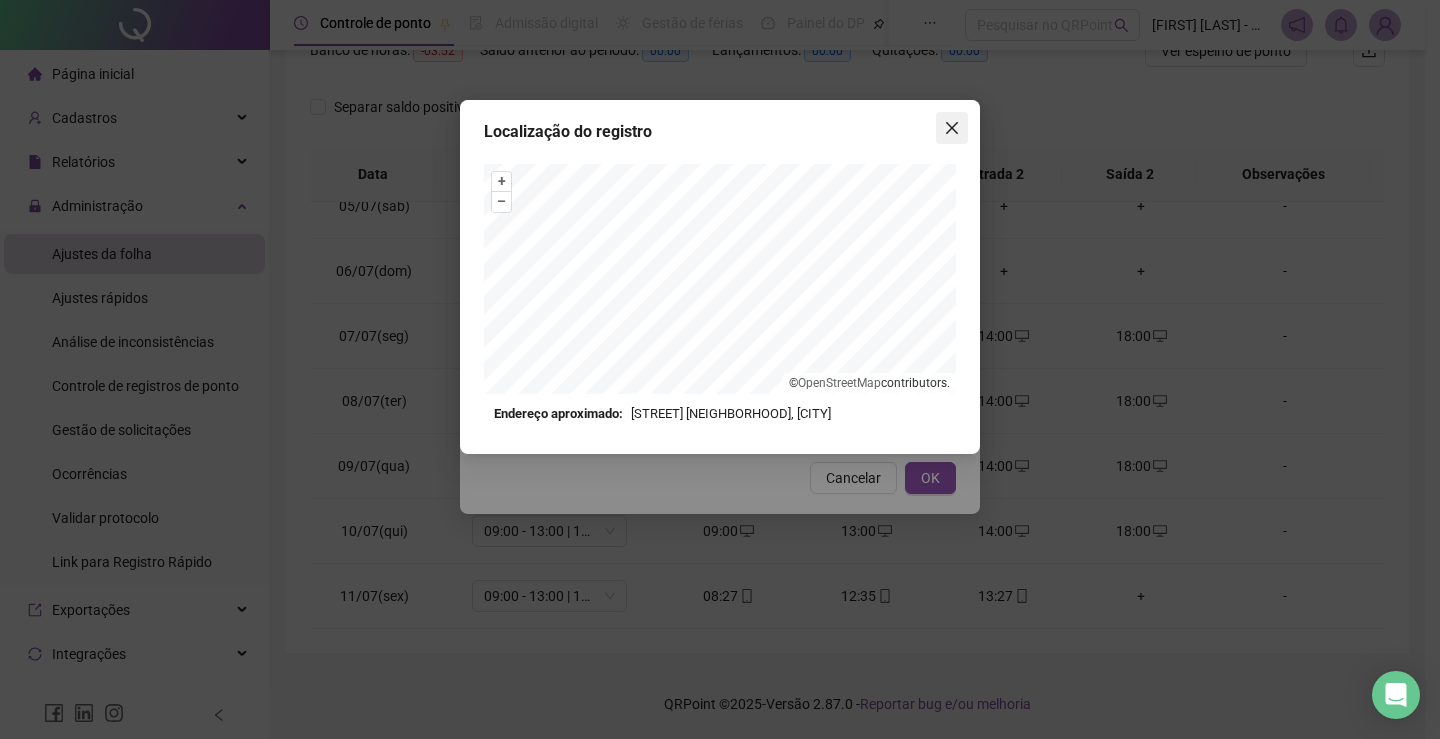 click 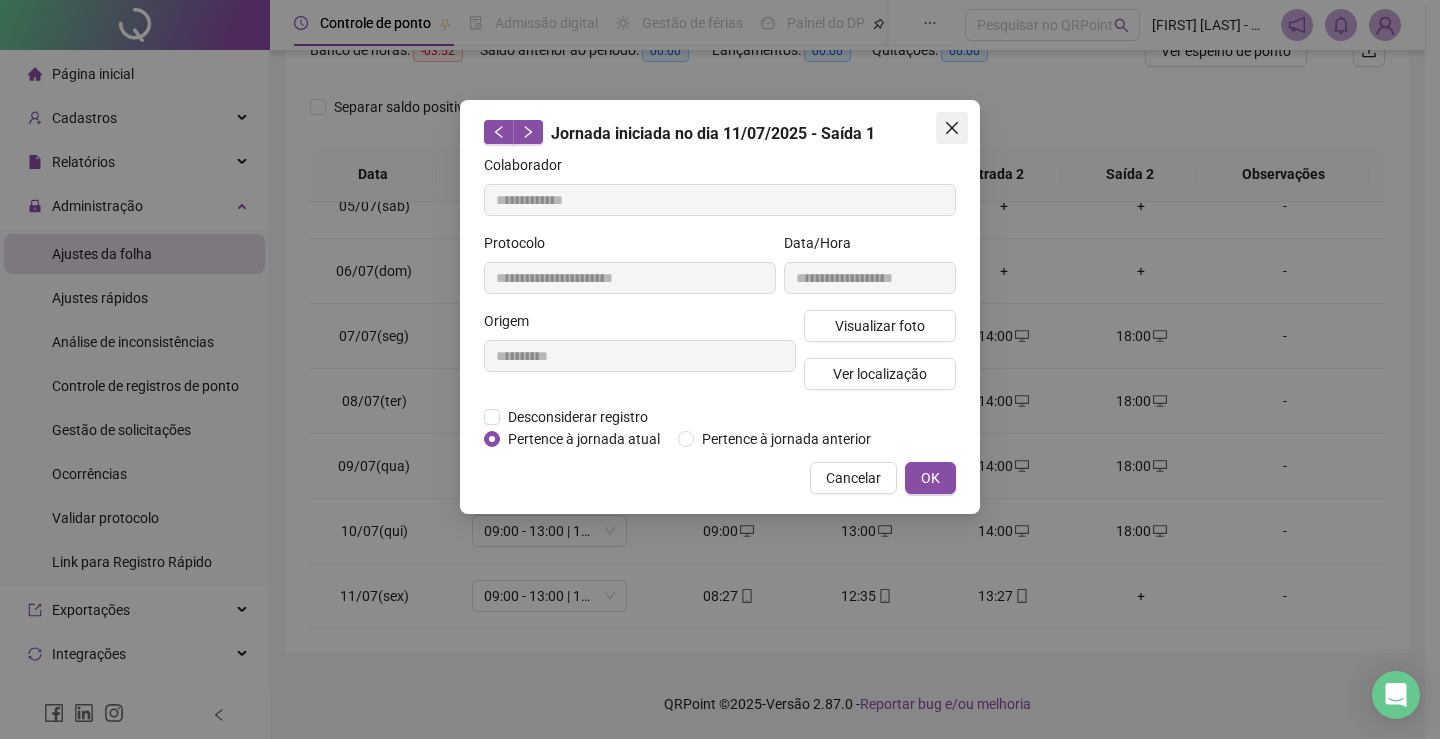click at bounding box center [952, 128] 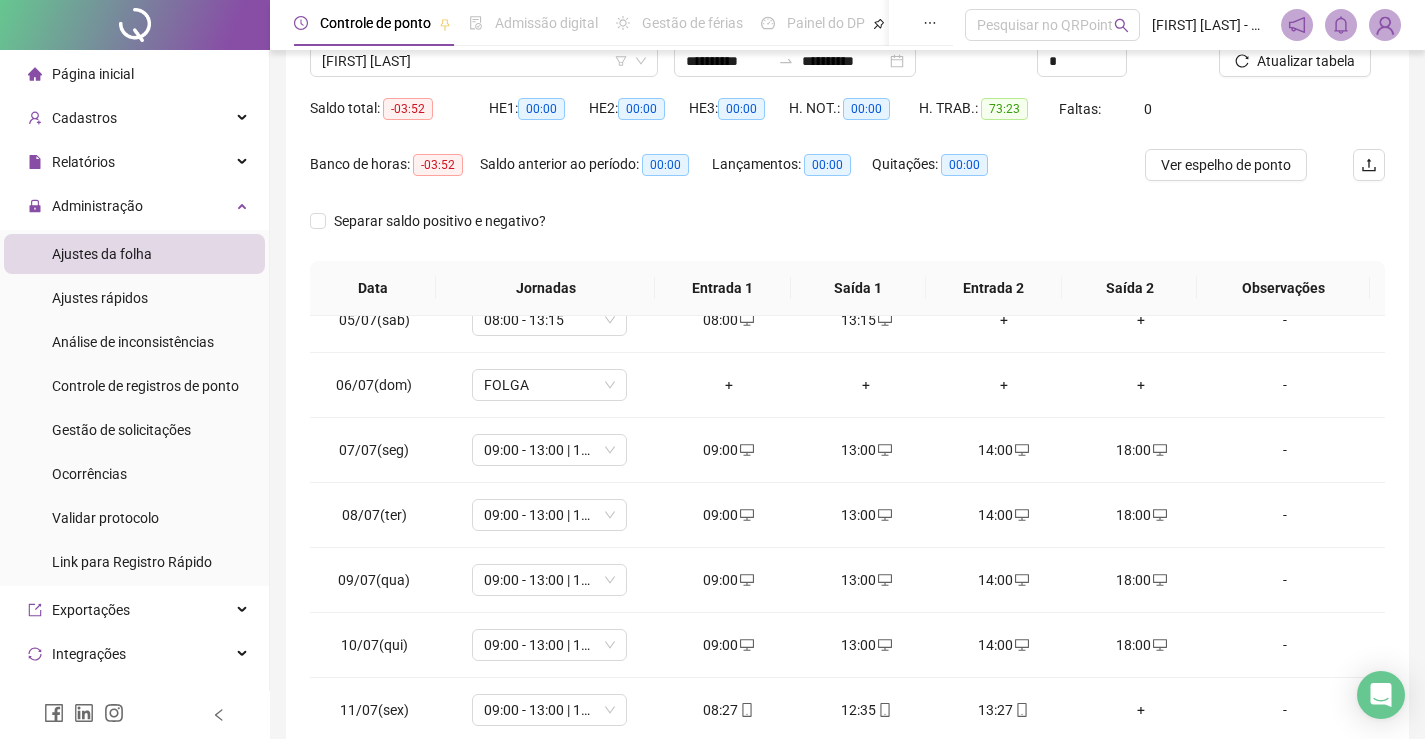 scroll, scrollTop: 0, scrollLeft: 0, axis: both 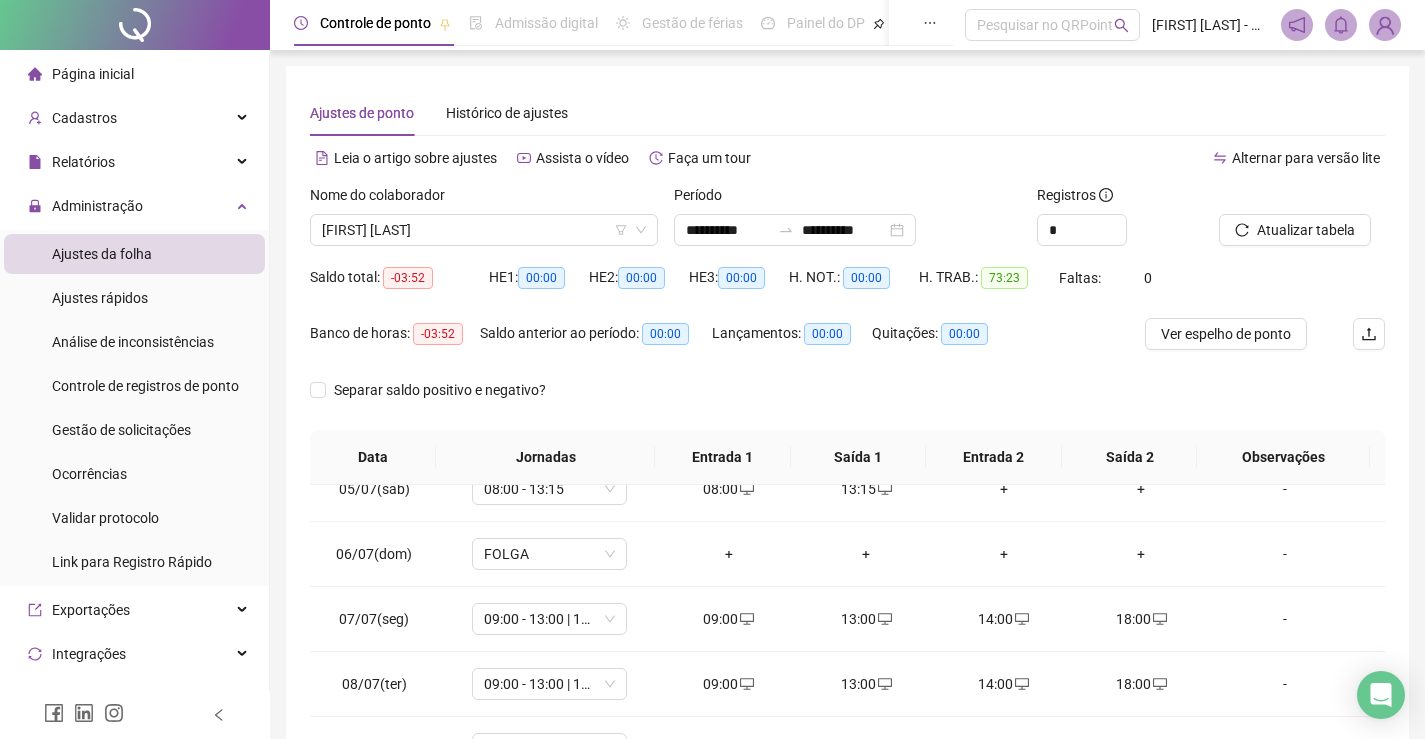click on "Página inicial" at bounding box center [134, 74] 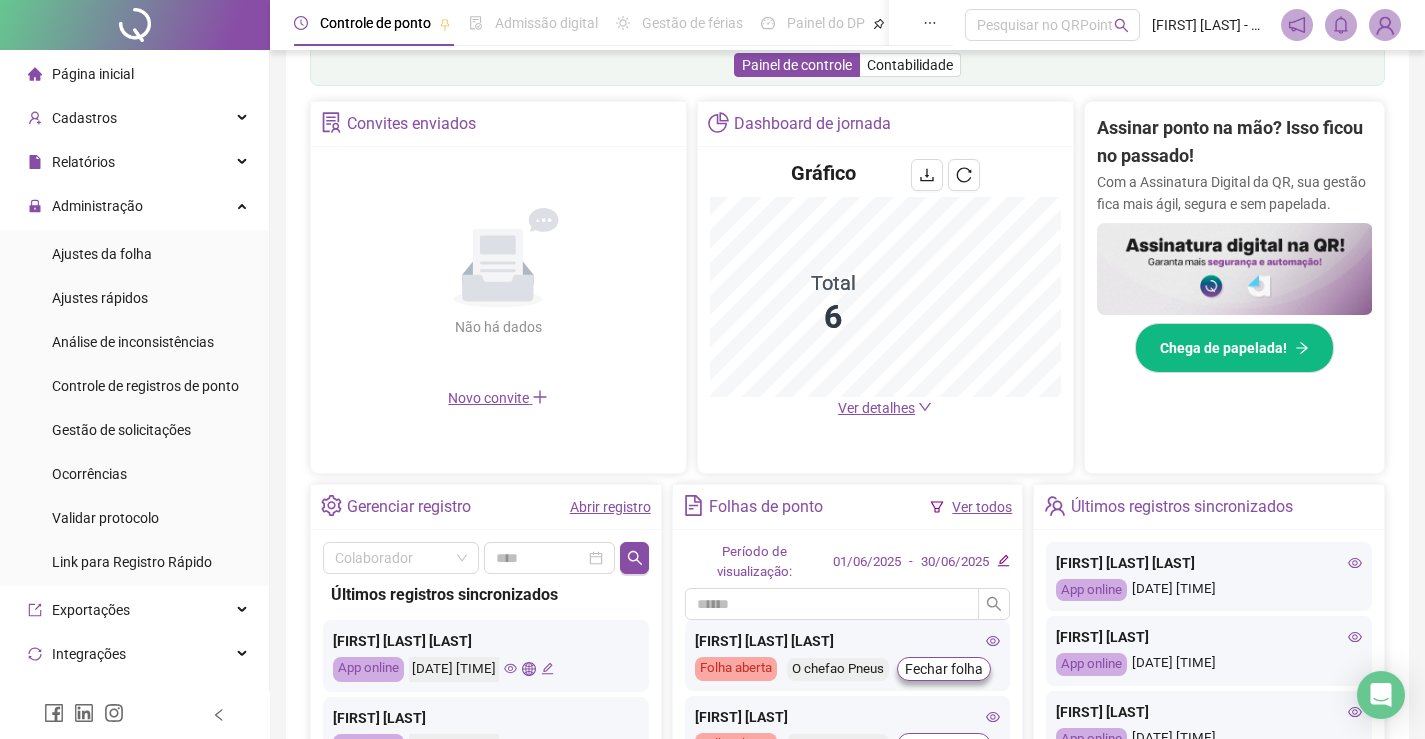 scroll, scrollTop: 339, scrollLeft: 0, axis: vertical 